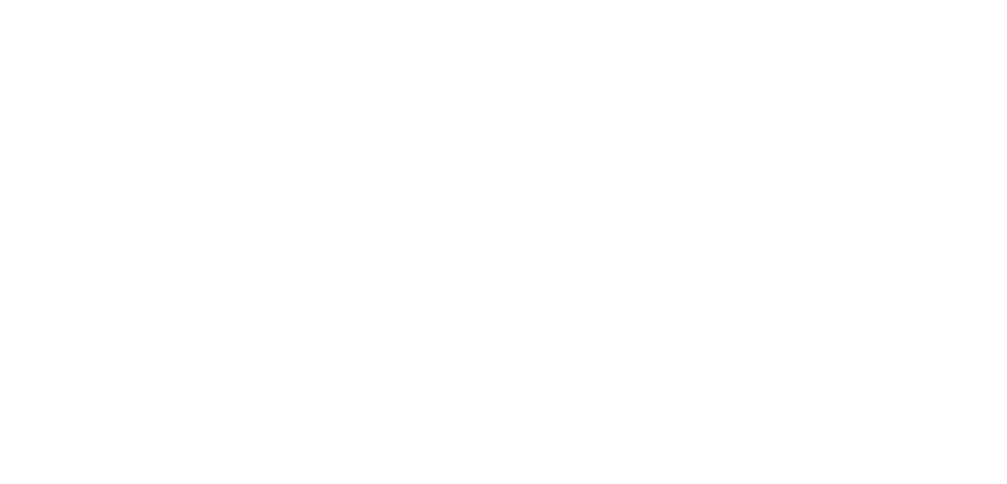 scroll, scrollTop: 0, scrollLeft: 0, axis: both 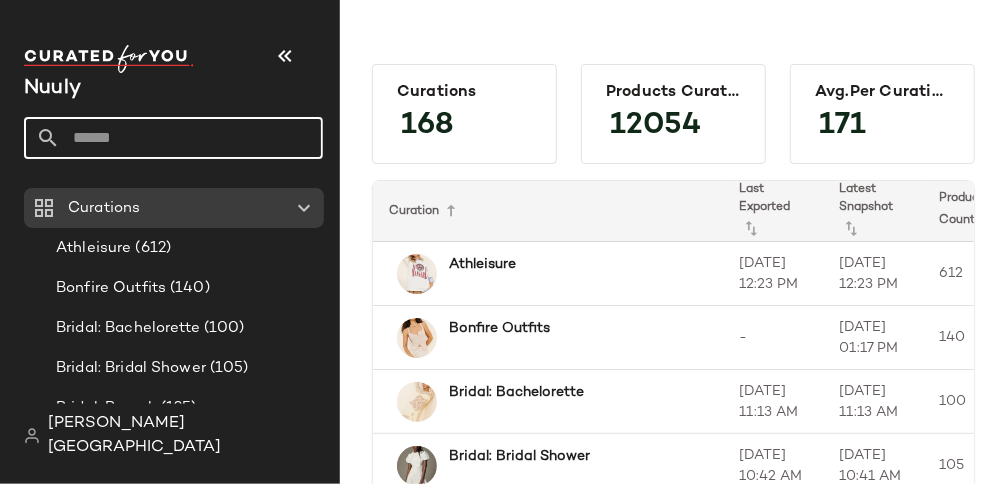click 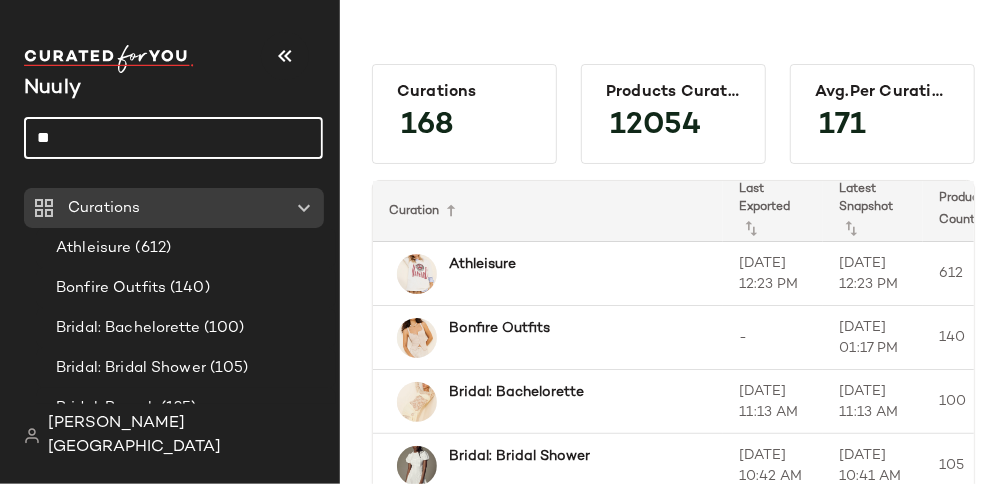 type on "*" 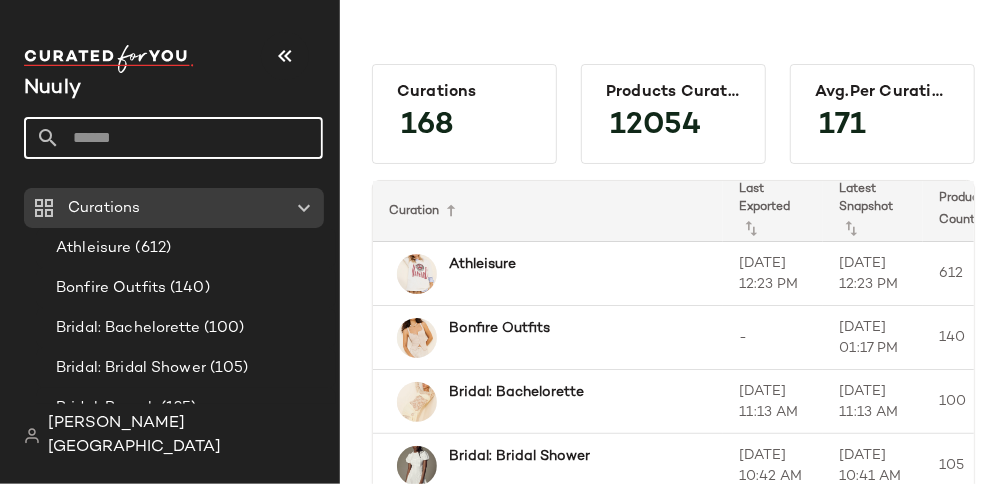 type on "*" 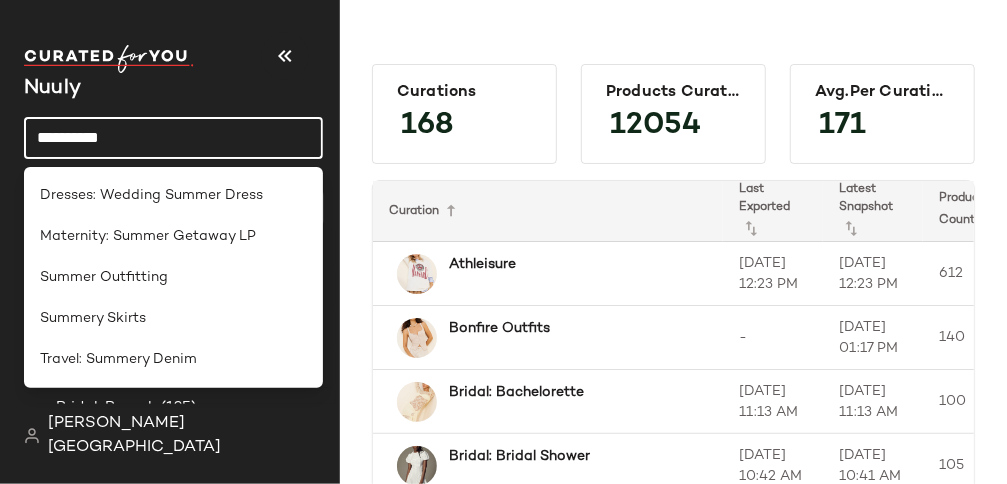 type on "**********" 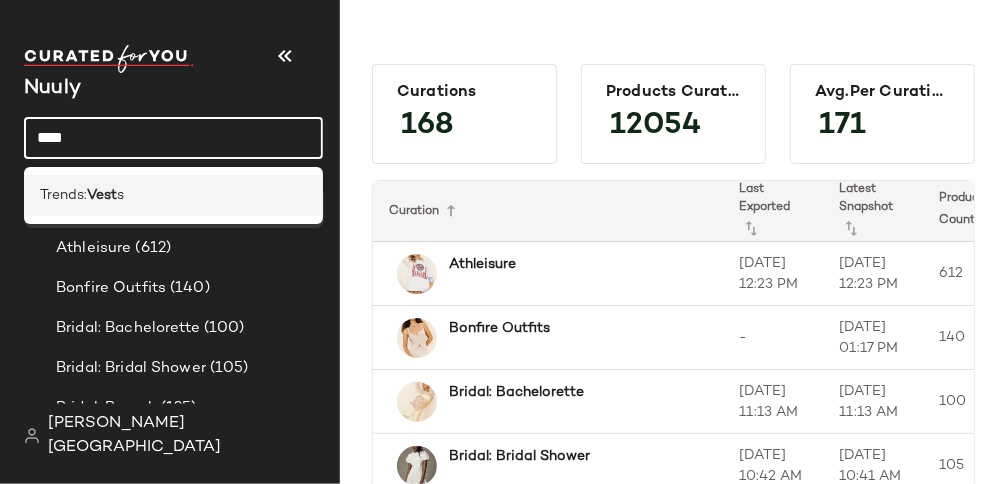 type on "****" 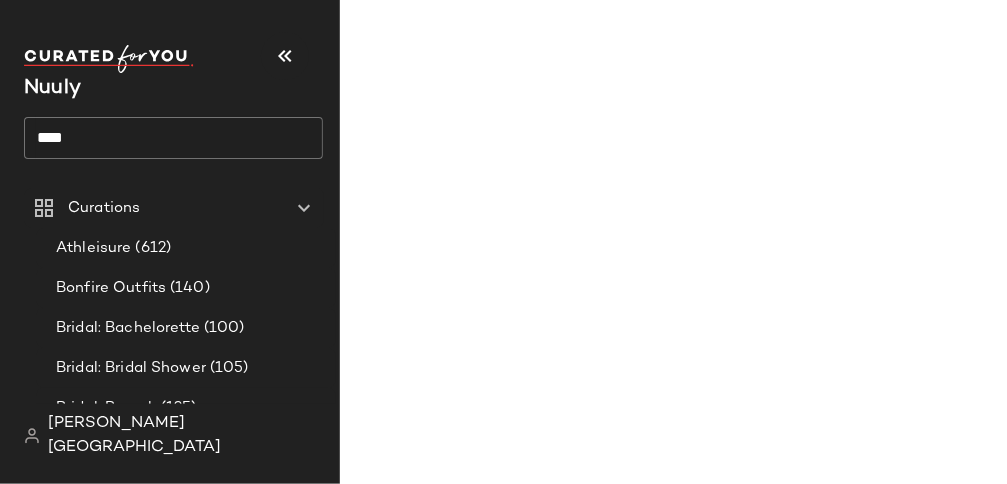 click at bounding box center (977, 18) 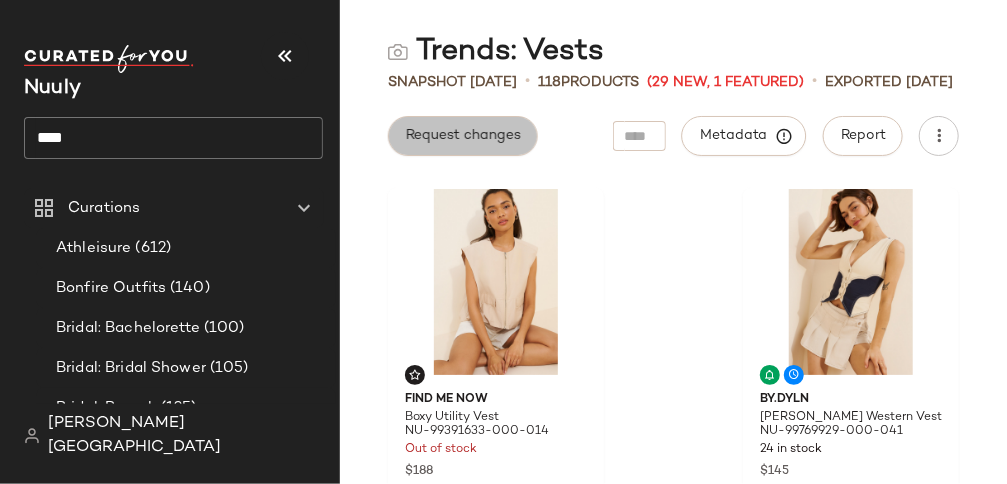 click on "Request changes" 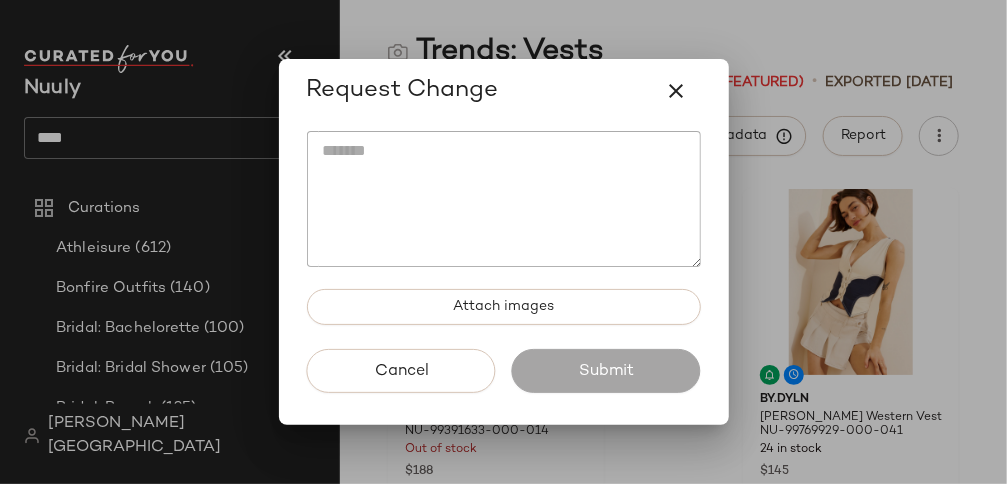 click 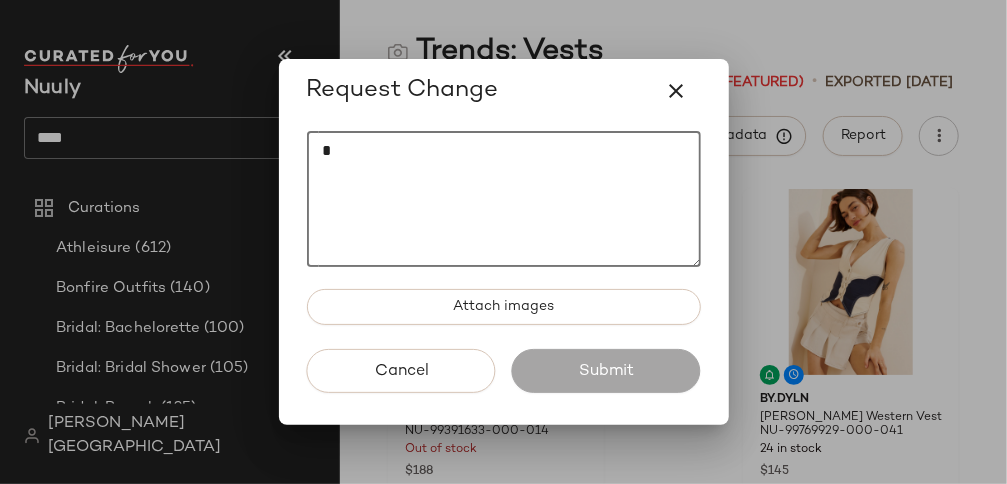 type on "*" 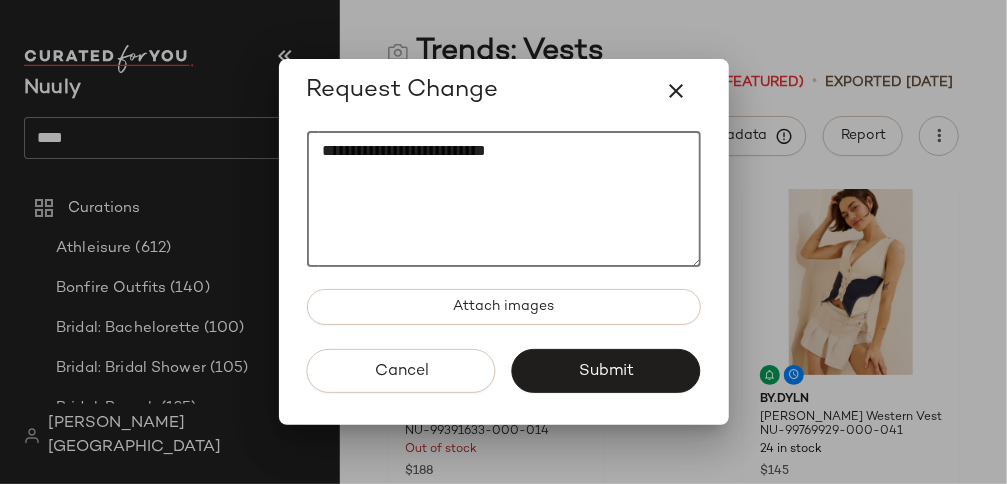 paste on "*********" 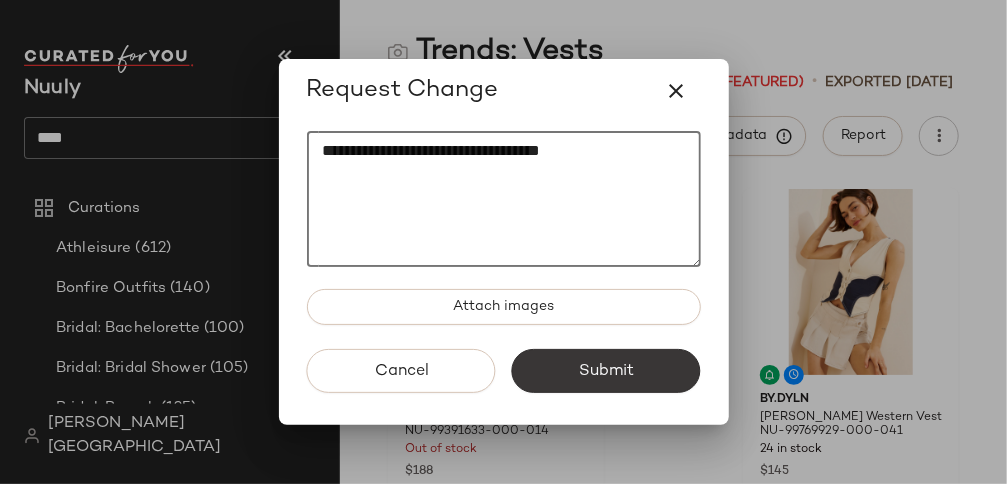 type on "**********" 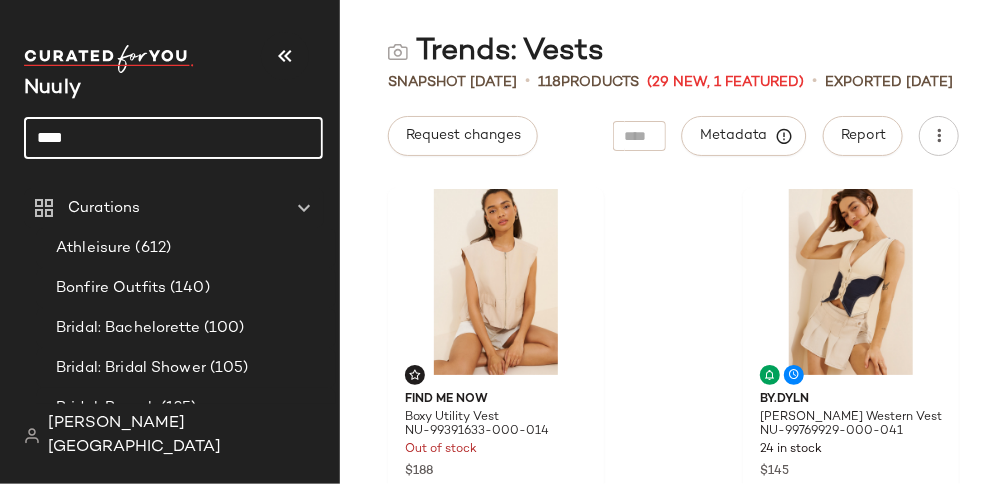 click on "****" 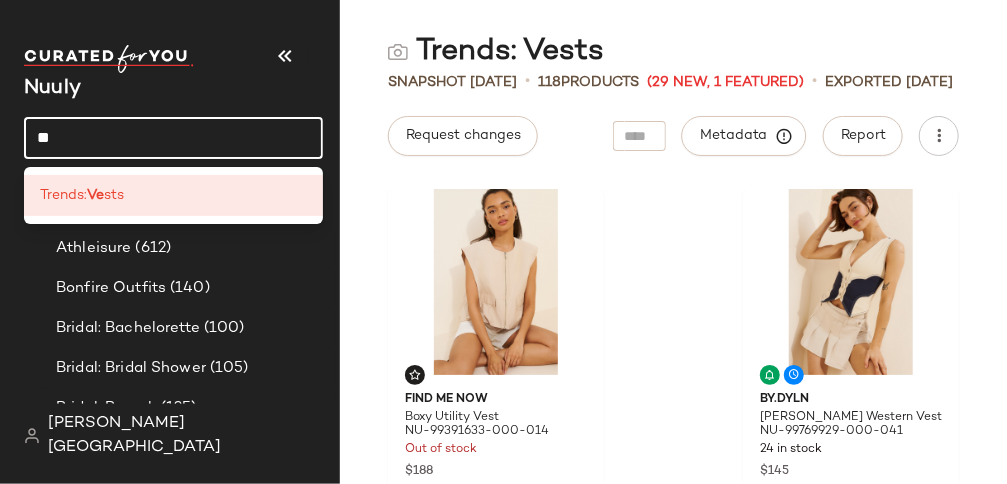 type on "*" 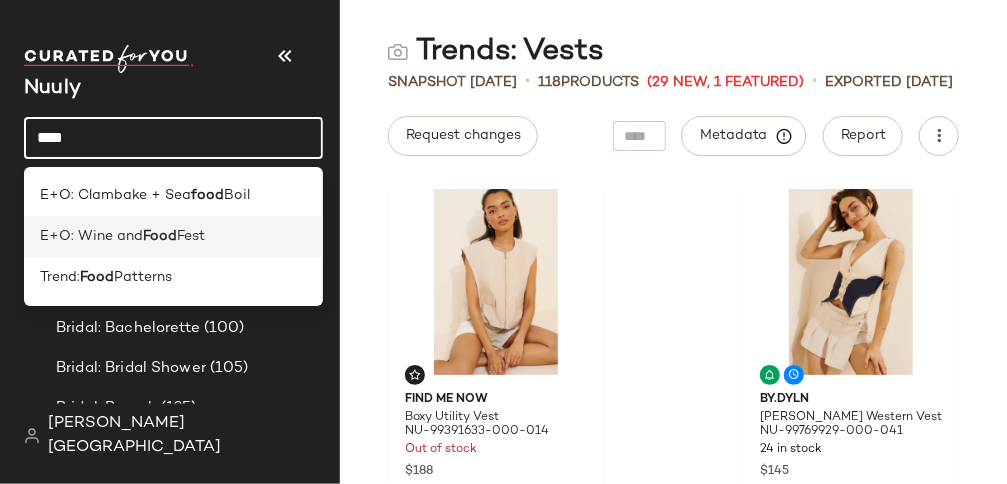 type on "****" 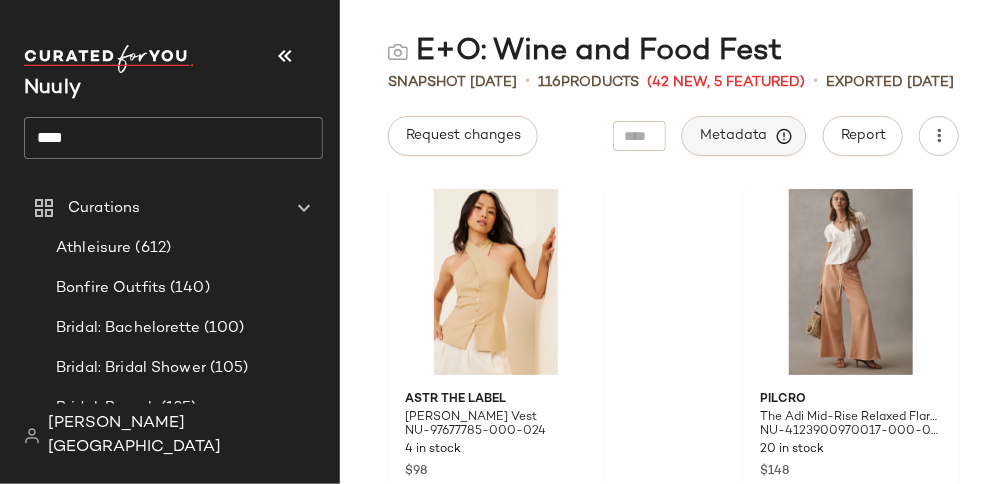 click on "Metadata" 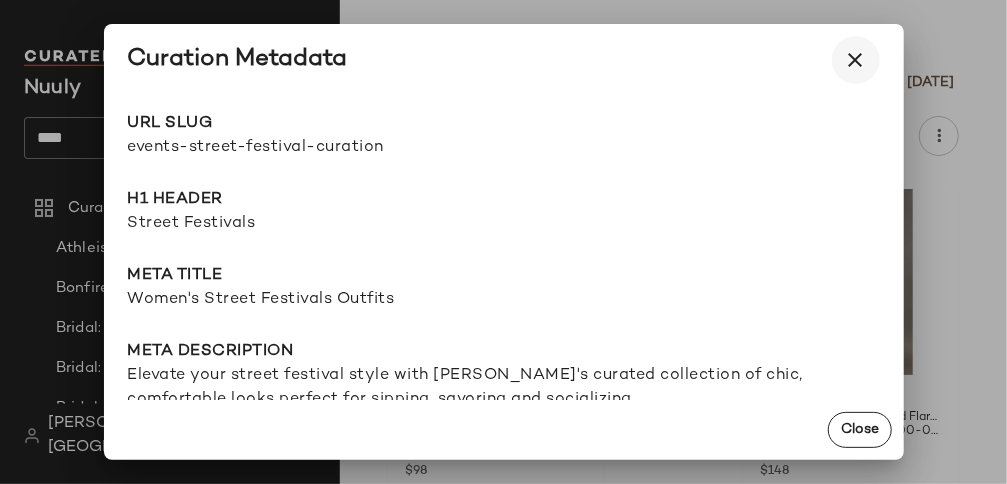 click at bounding box center (856, 60) 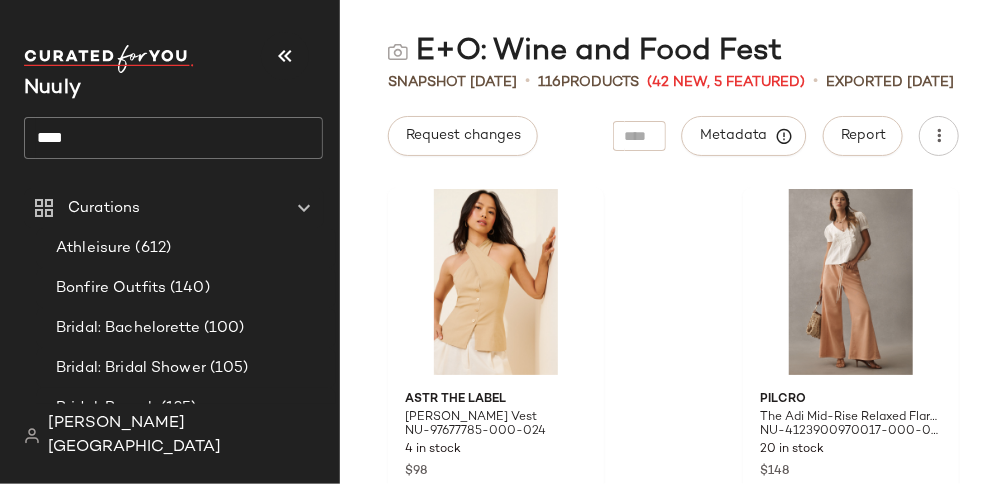 click on "Request changes" at bounding box center [463, 136] 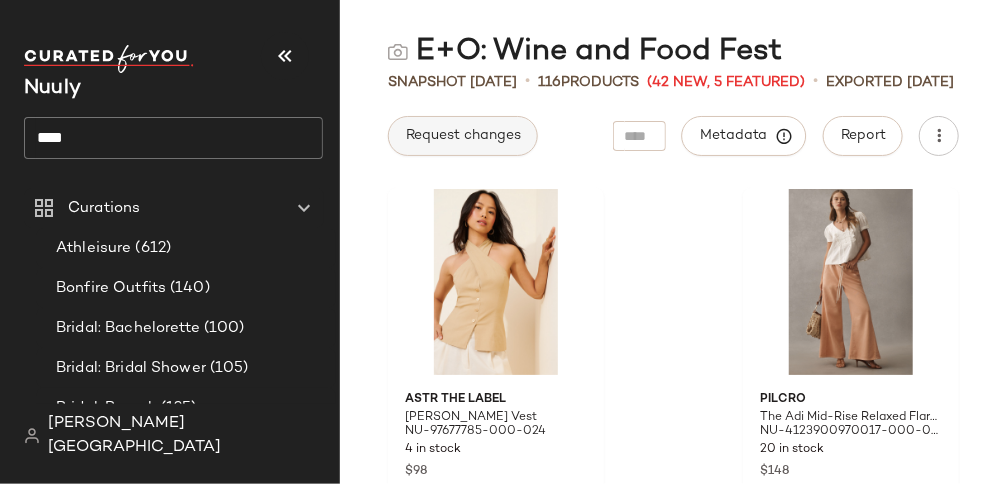 click on "Request changes" 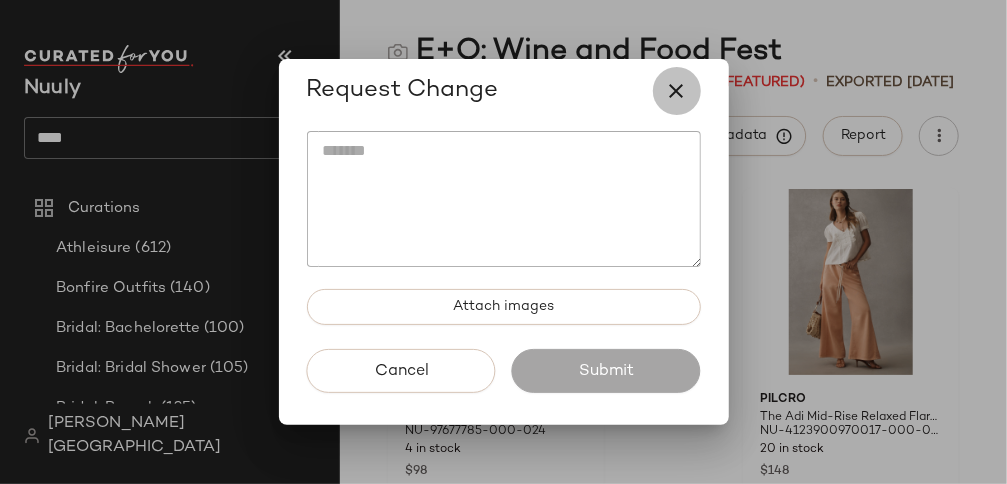 click at bounding box center (677, 91) 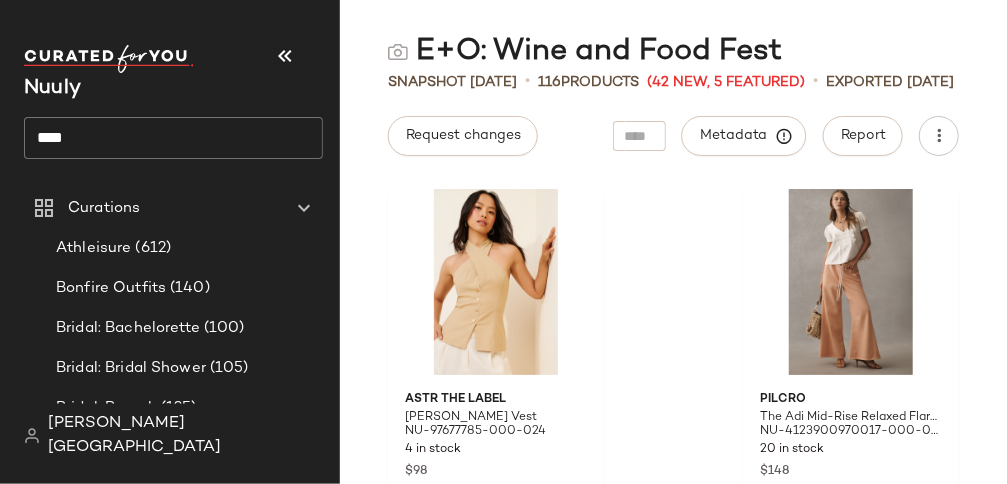 click on "****" 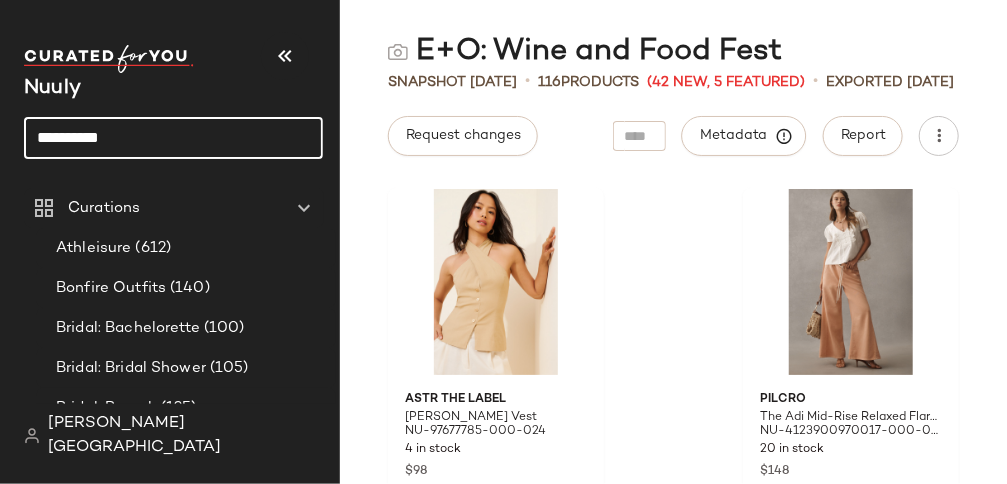 type on "**********" 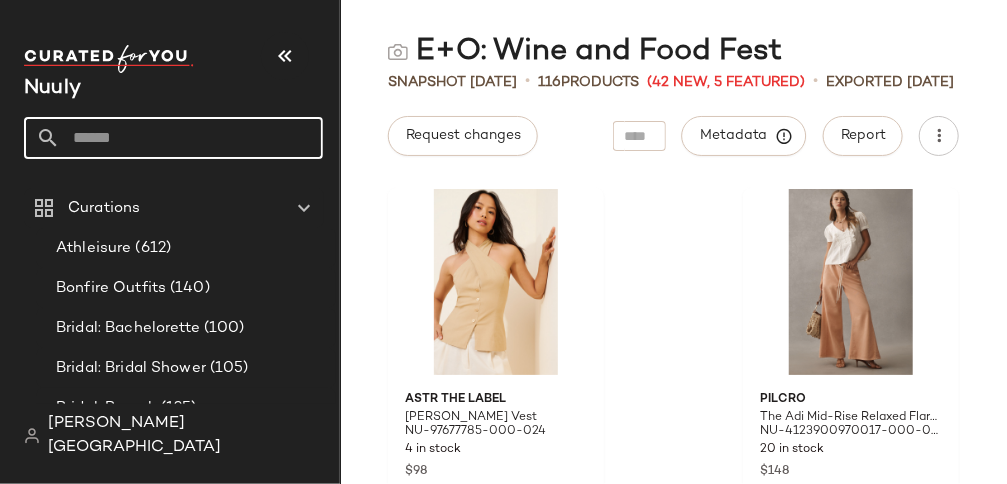 paste on "**********" 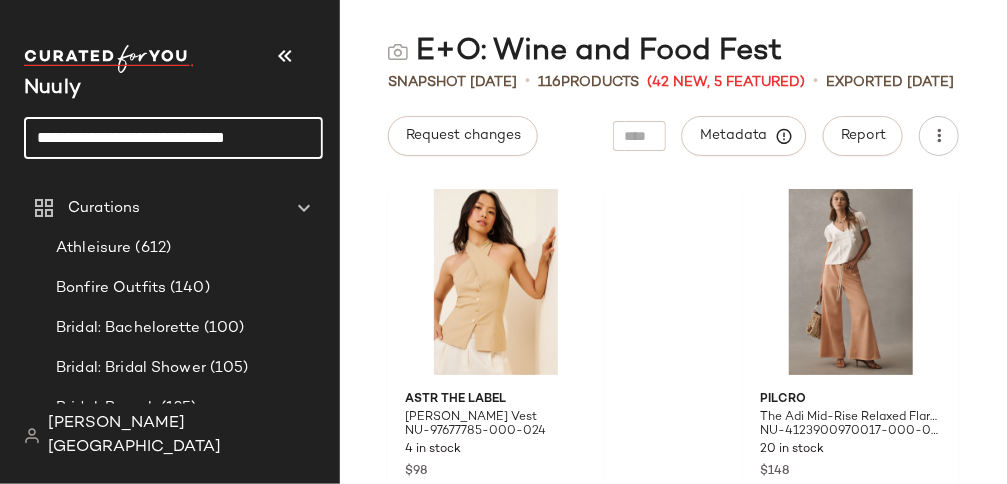 click on "**********" 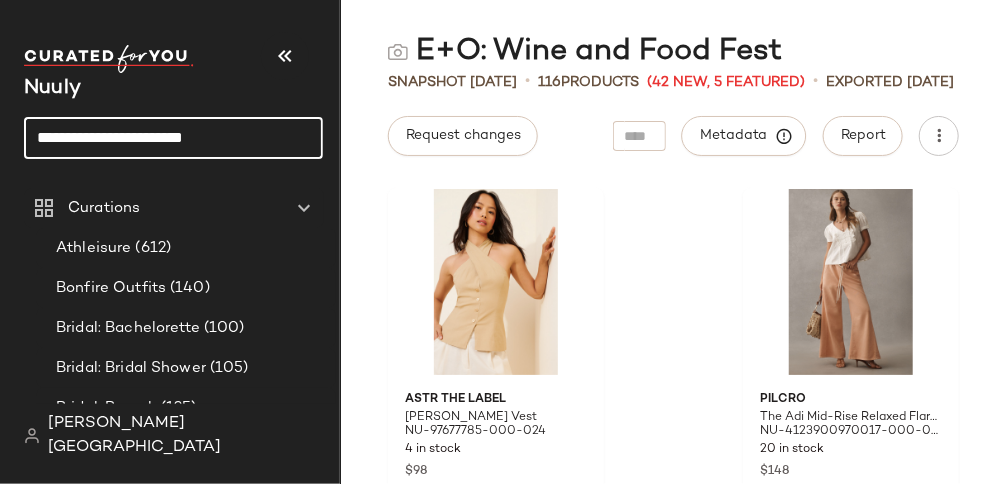 type on "**********" 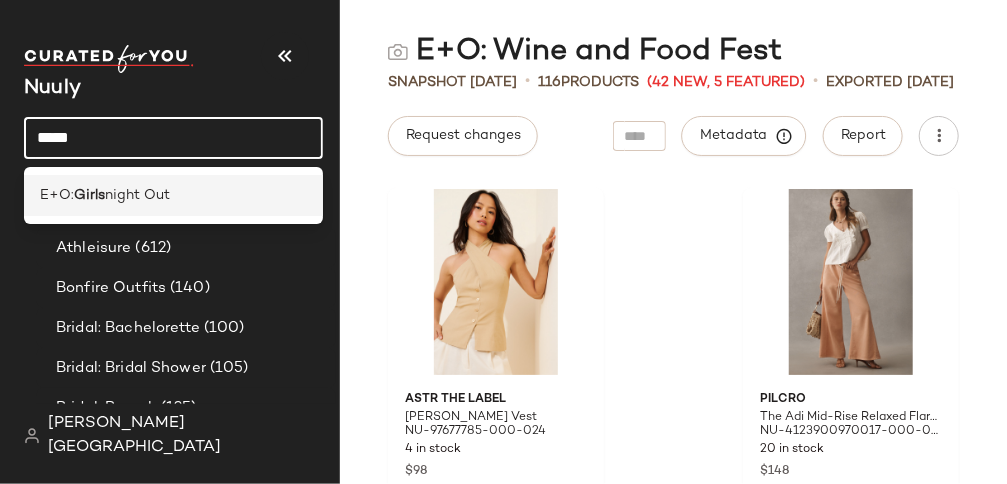 click on "E+O:  Girls  night Out" 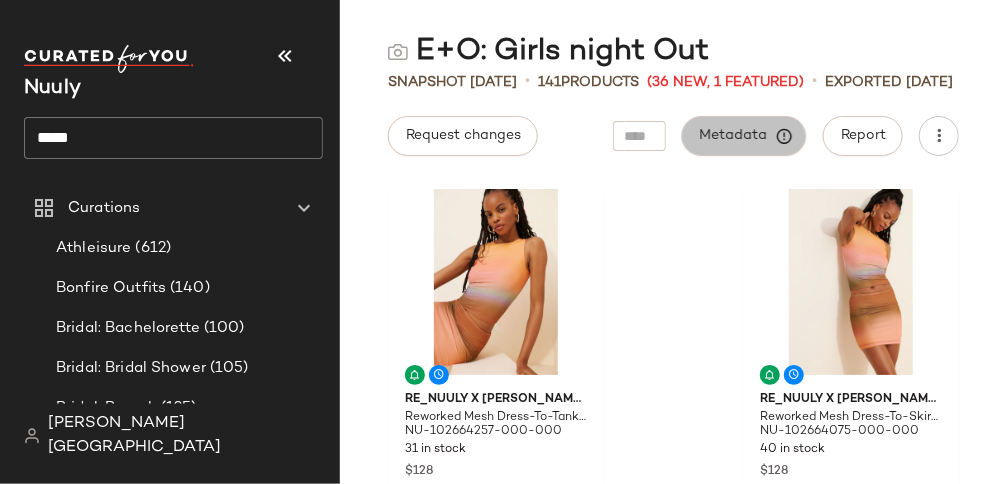 click on "Metadata" at bounding box center [744, 136] 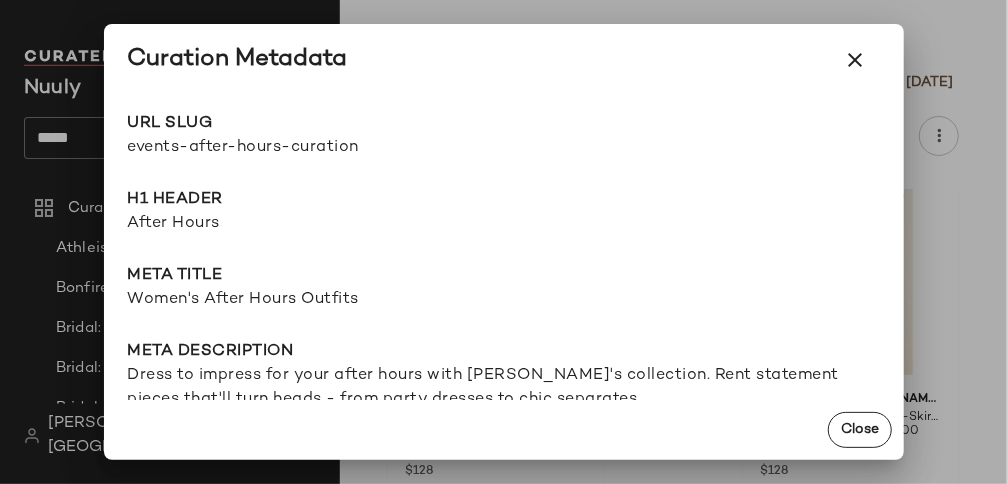 click at bounding box center (503, 242) 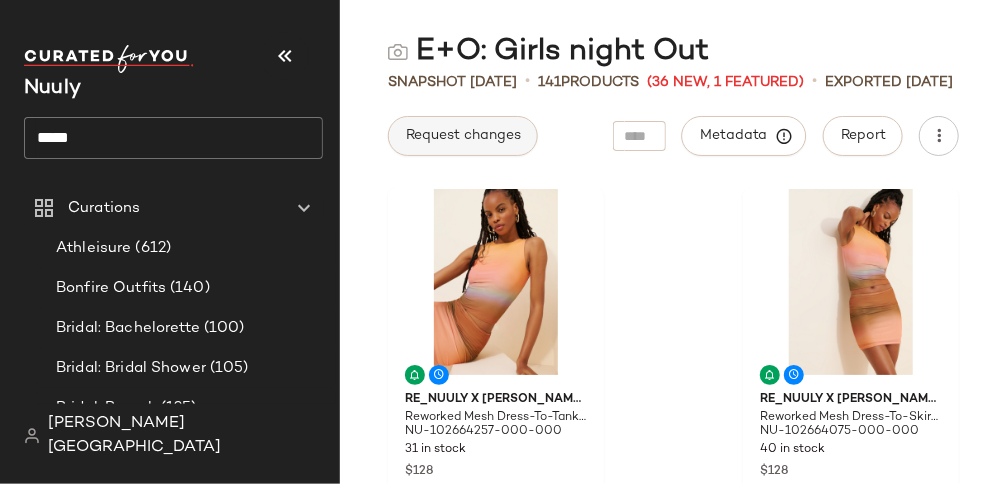 click on "Request changes" 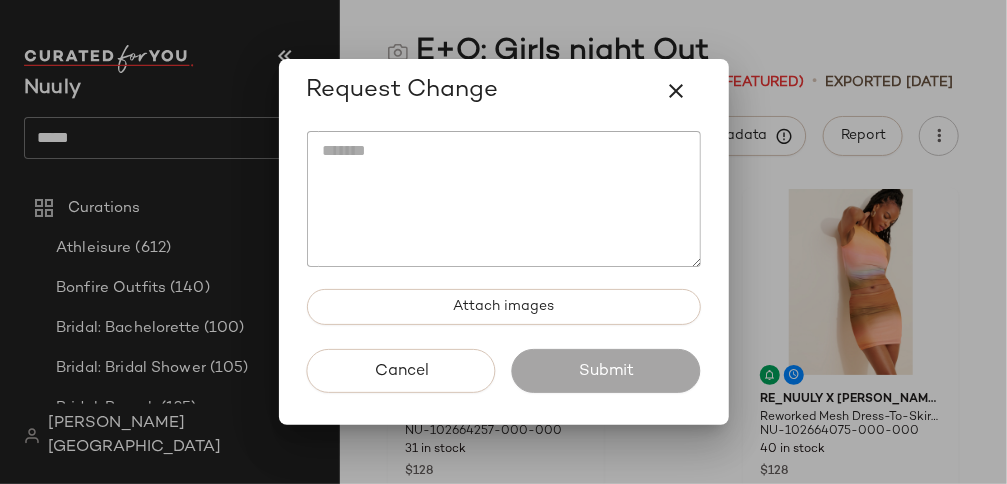 click at bounding box center [503, 242] 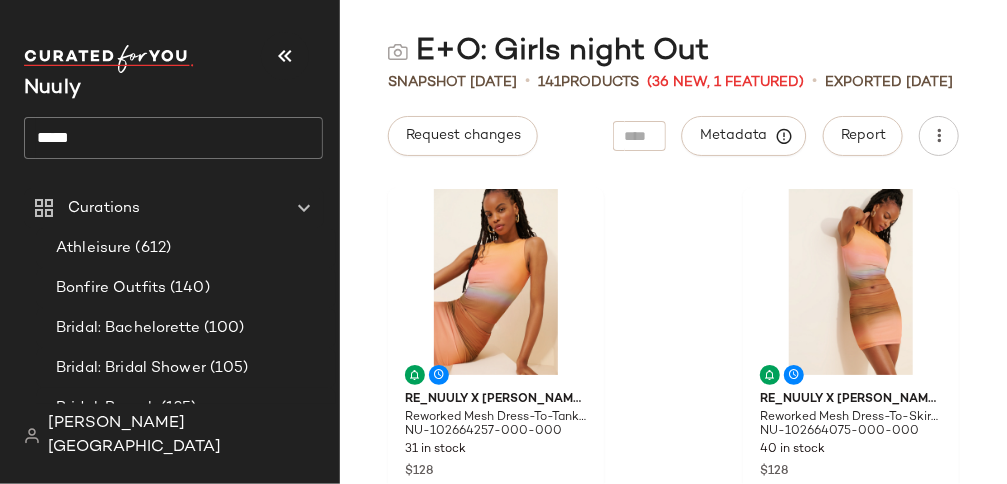 click on "*****" 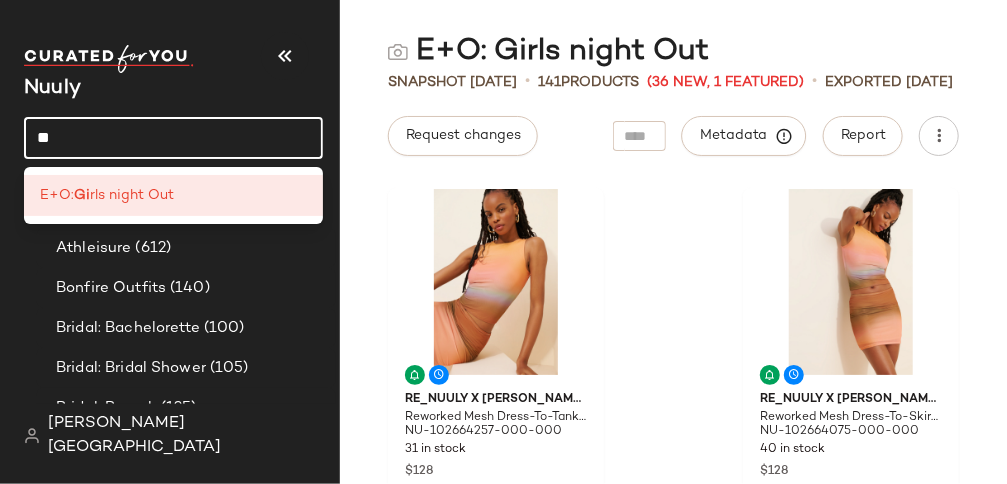 type on "*" 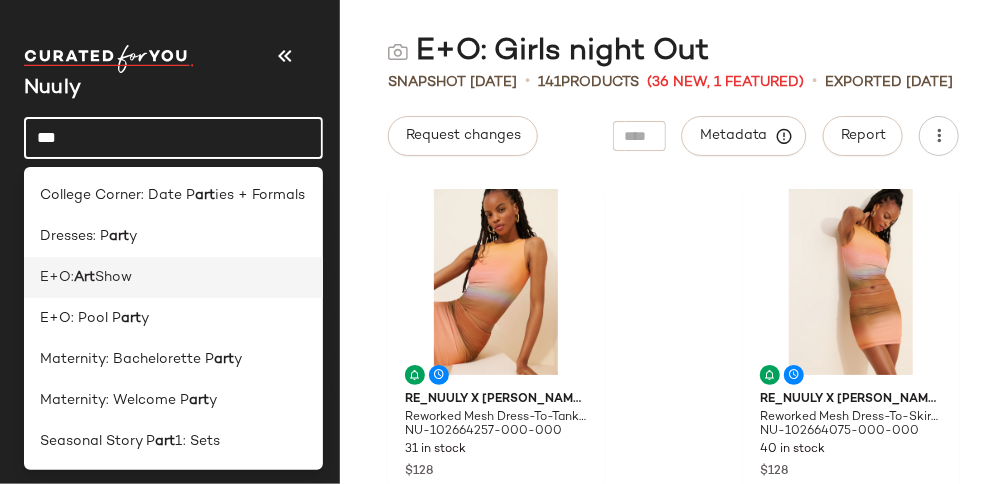 type on "***" 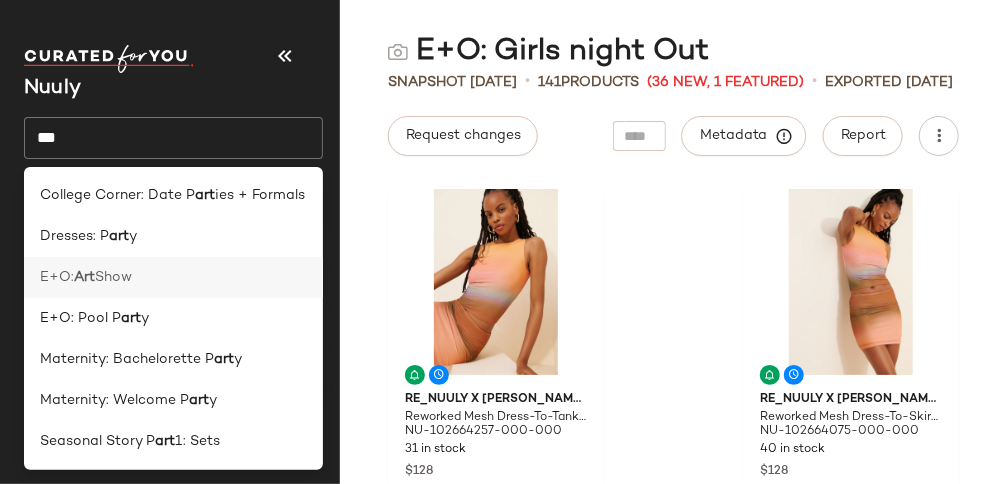 click on "E+O:  Art  Show" 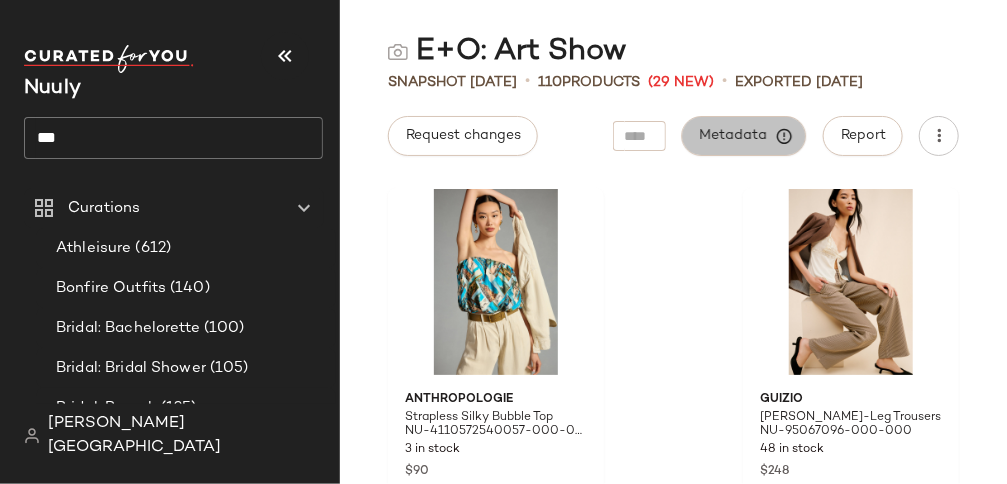 click on "Metadata" 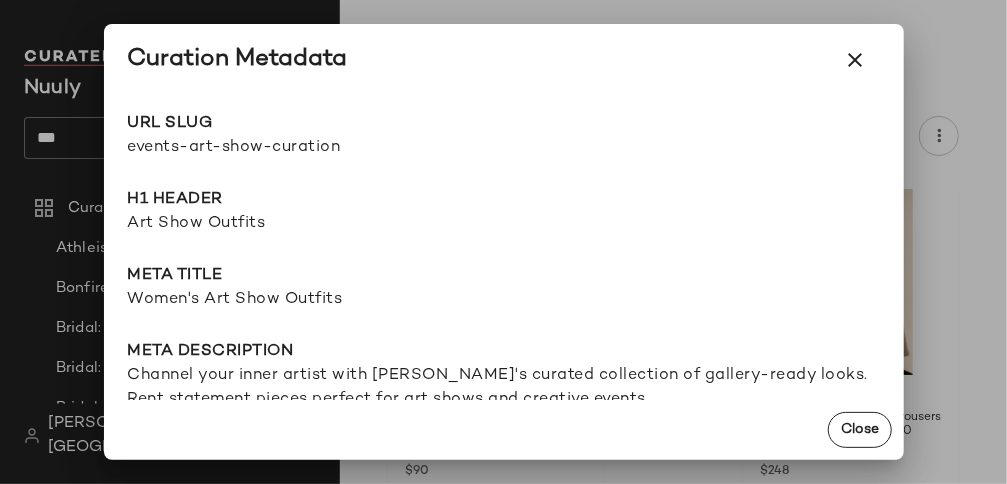 click on "events-art-show-curation" at bounding box center (316, 148) 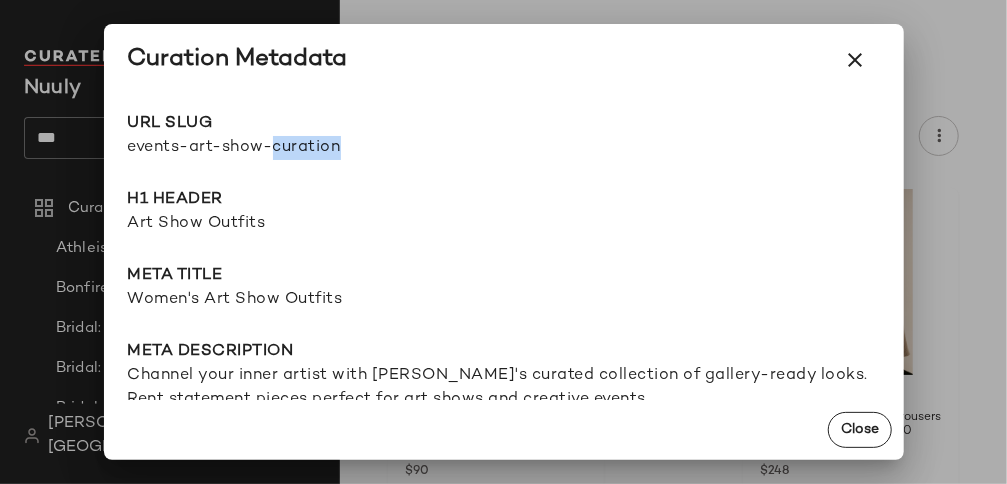 click on "events-art-show-curation" at bounding box center (316, 148) 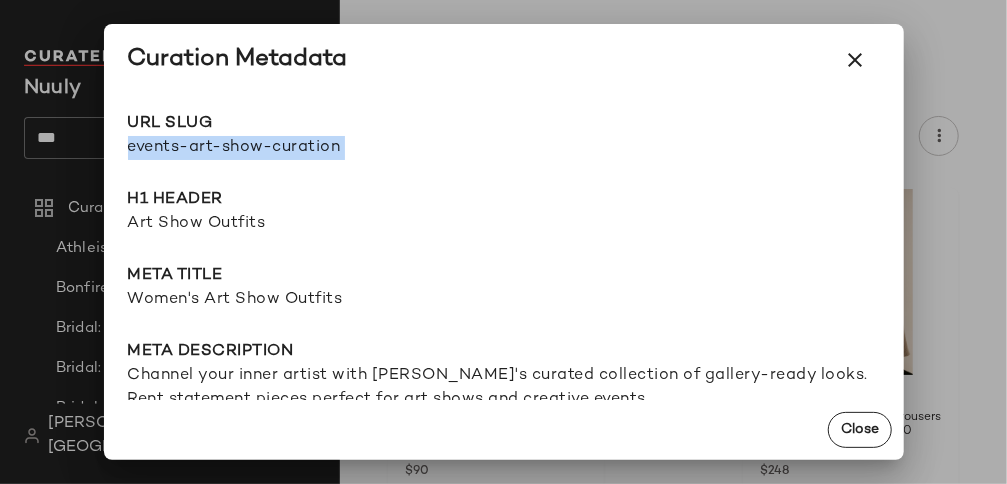 click on "events-art-show-curation" at bounding box center (316, 148) 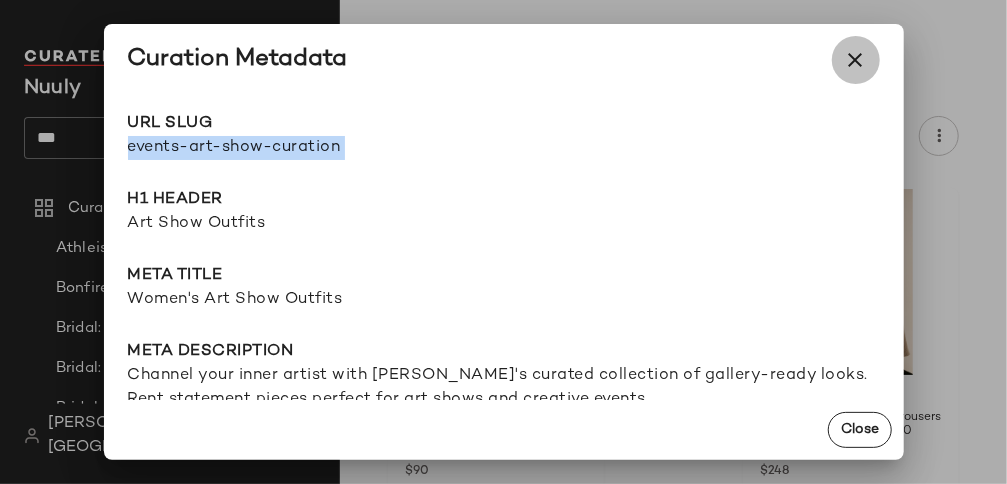 click at bounding box center (856, 60) 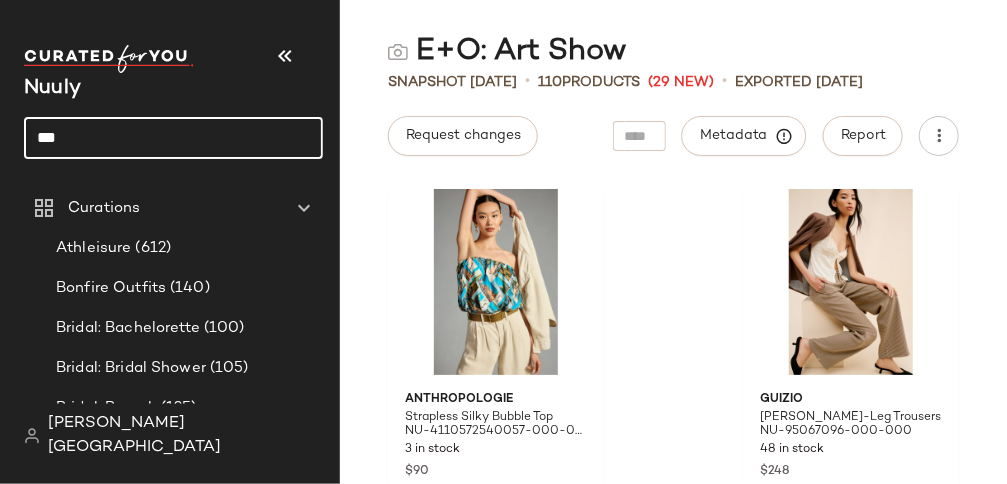 click on "***" 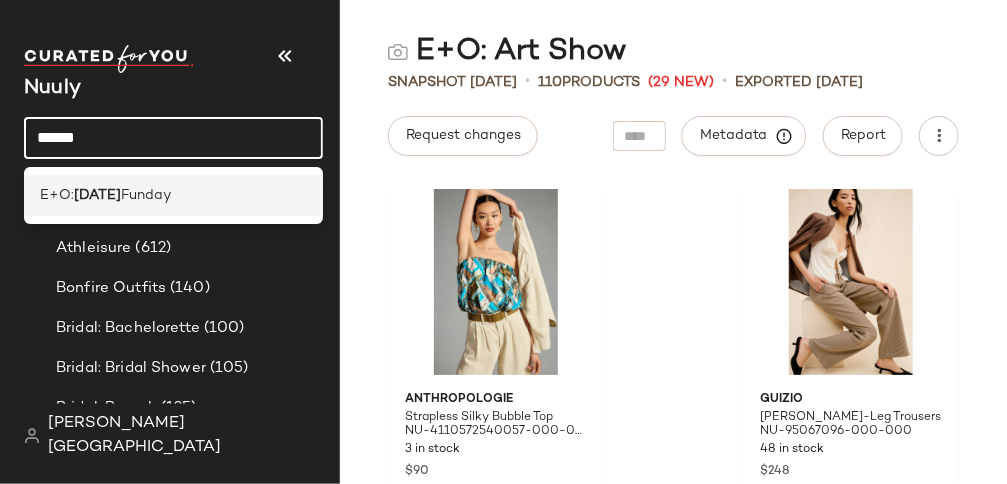 type on "******" 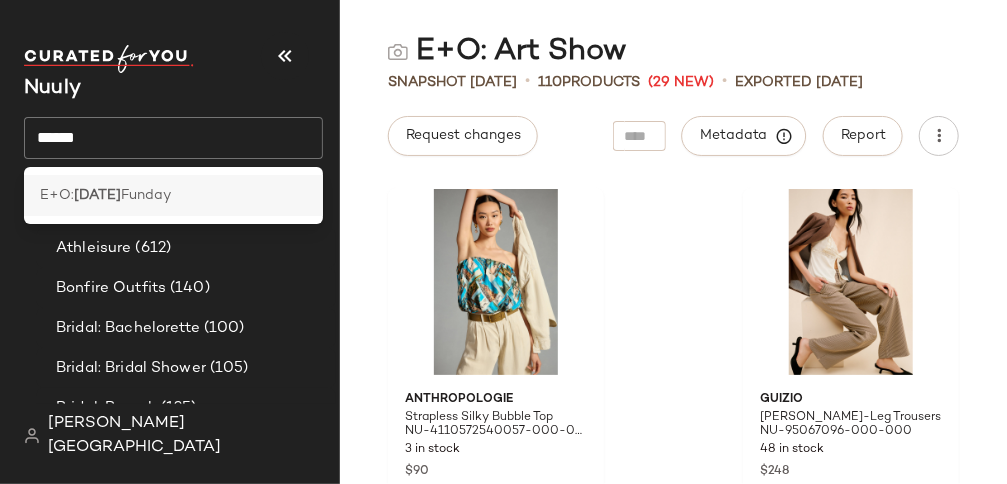 click on "Funday" at bounding box center (146, 195) 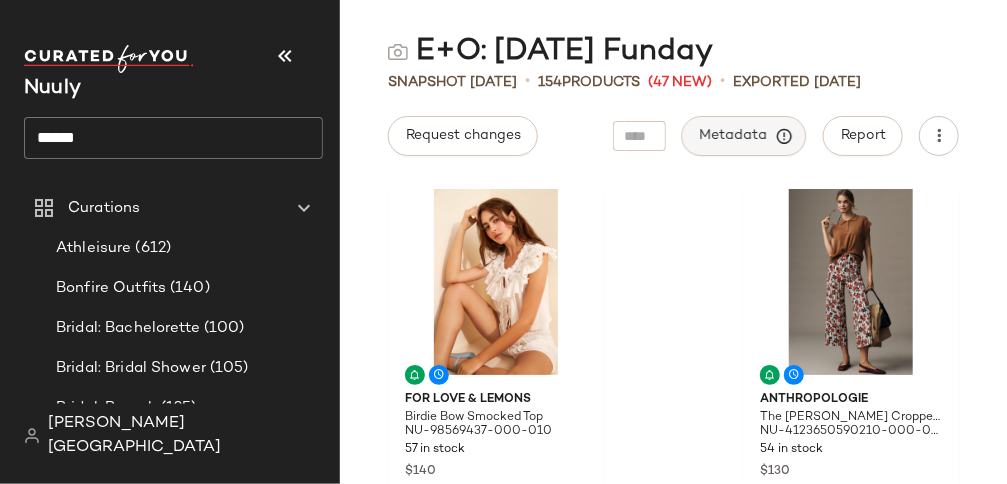 click on "Metadata" at bounding box center (744, 136) 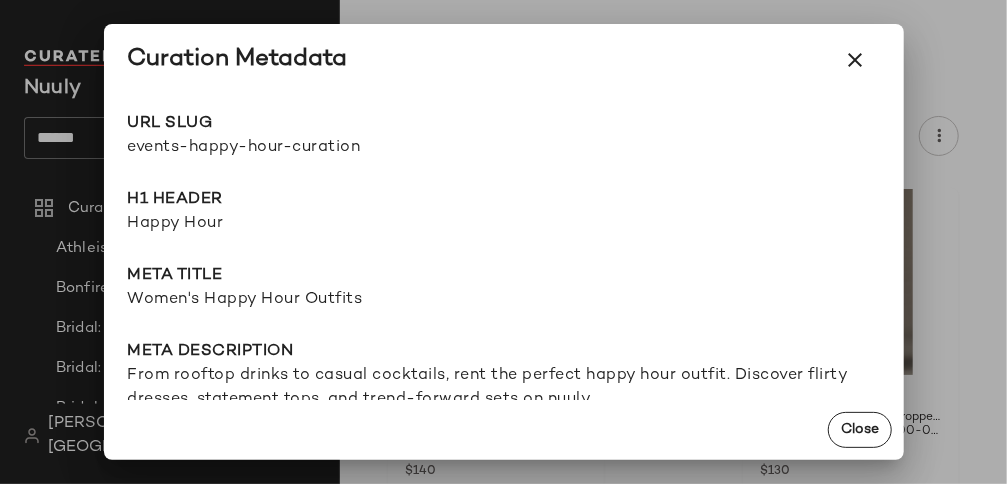 click on "events-happy-hour-curation" at bounding box center (316, 148) 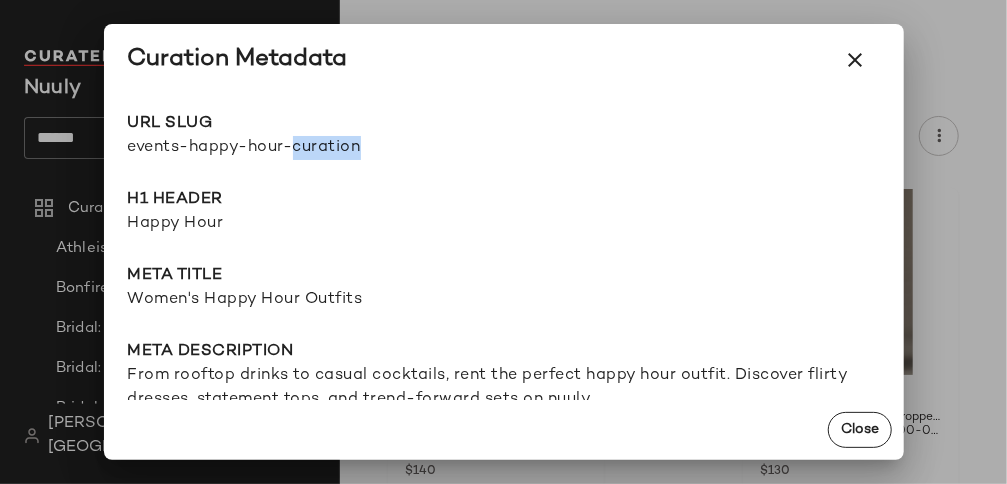 click on "events-happy-hour-curation" at bounding box center (316, 148) 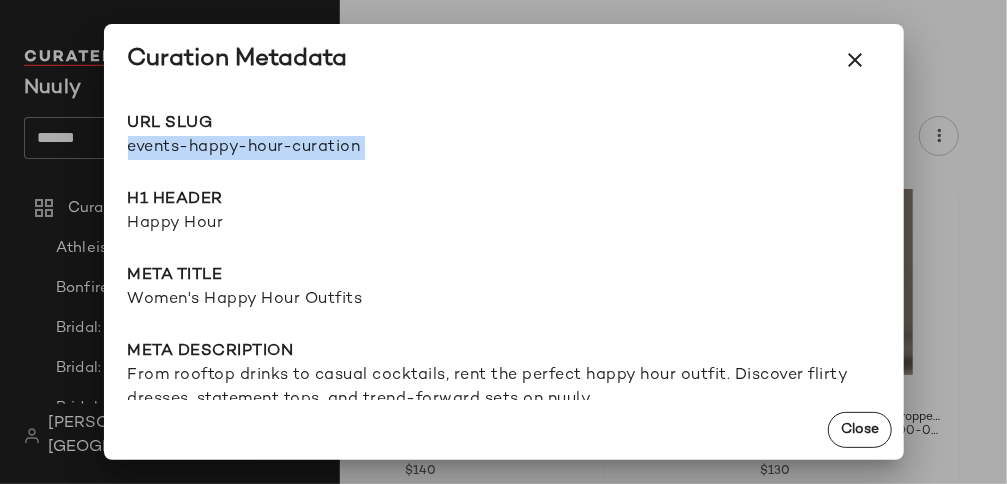 click on "events-happy-hour-curation" at bounding box center [316, 148] 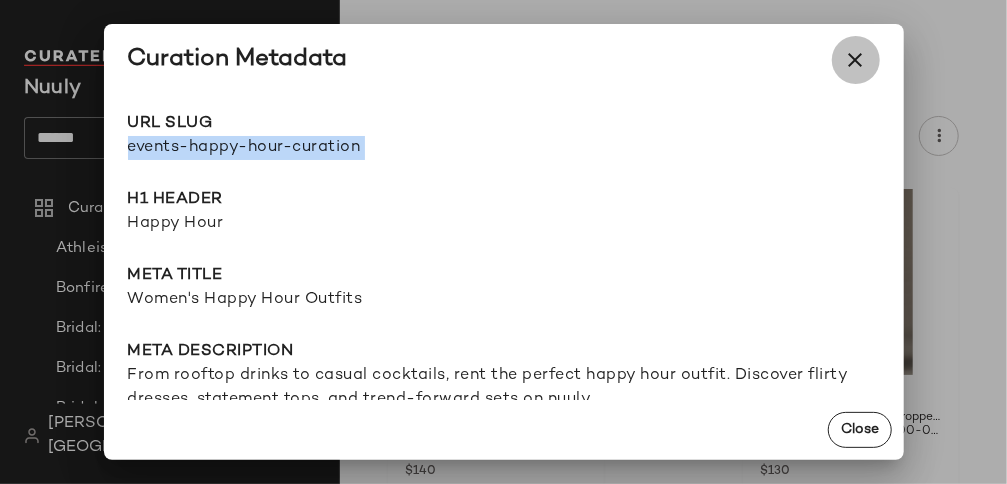click at bounding box center [856, 60] 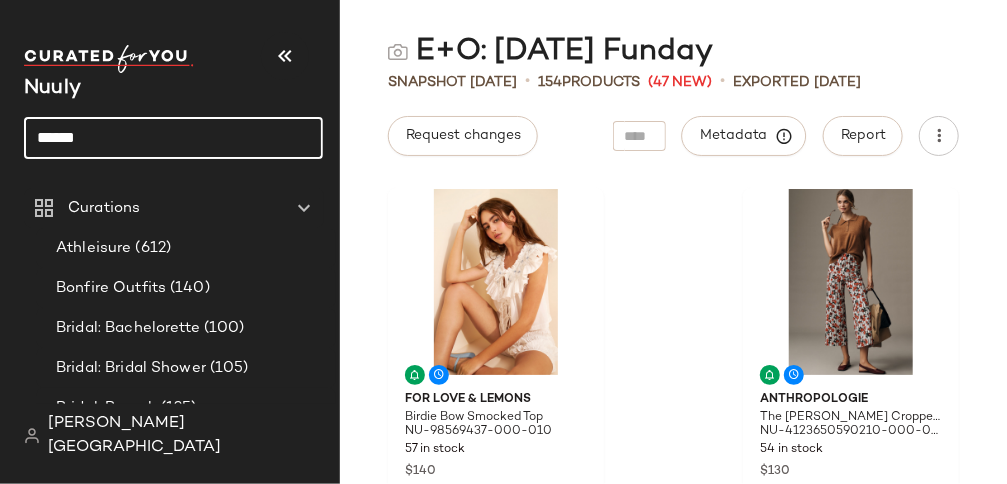 click on "******" 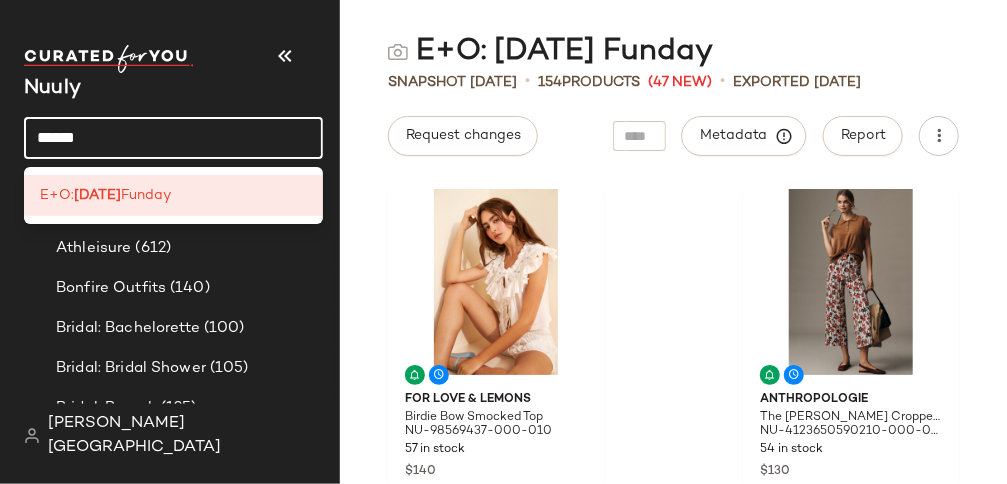 click on "******" 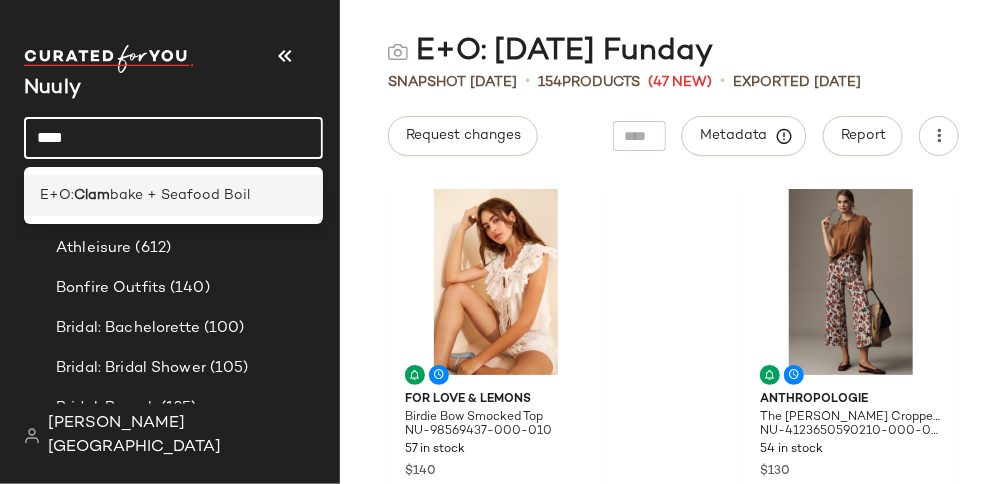 click on "bake + Seafood Boil" at bounding box center [180, 195] 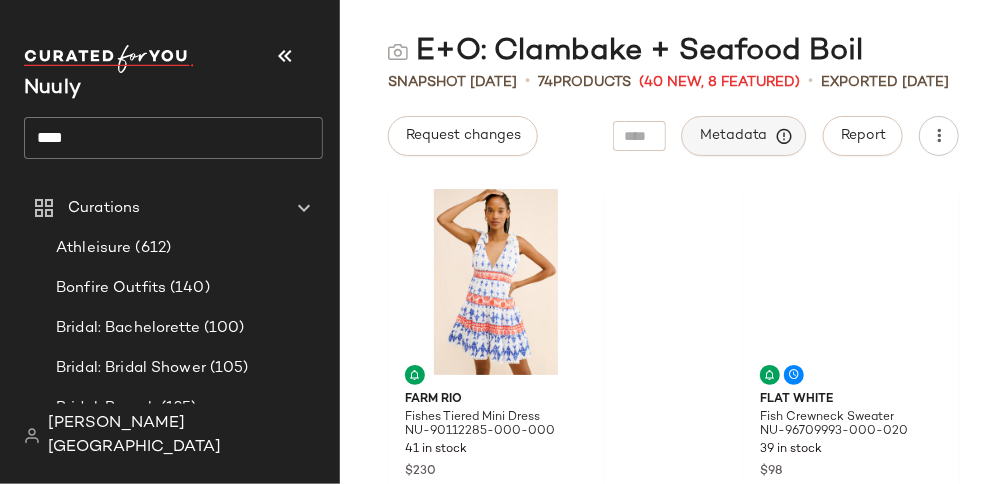 click on "Metadata" 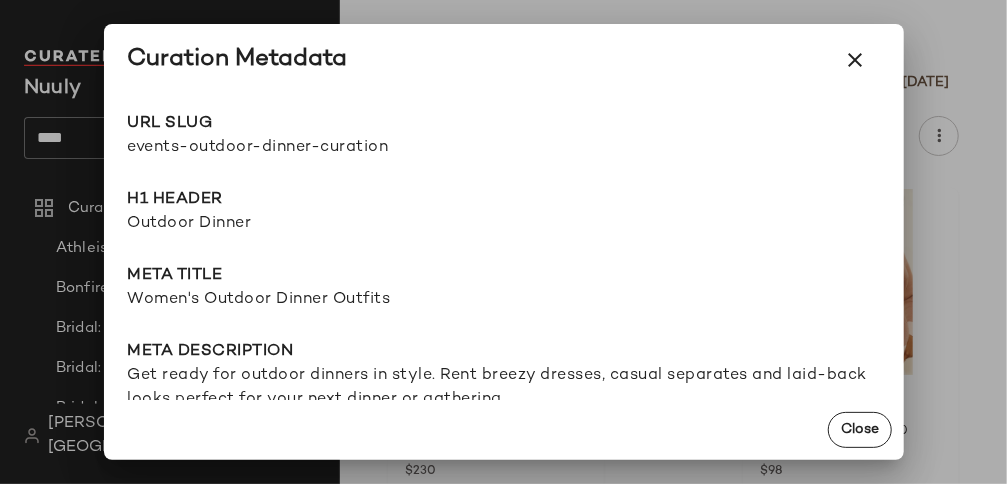 click on "events-outdoor-dinner-curation" at bounding box center [316, 148] 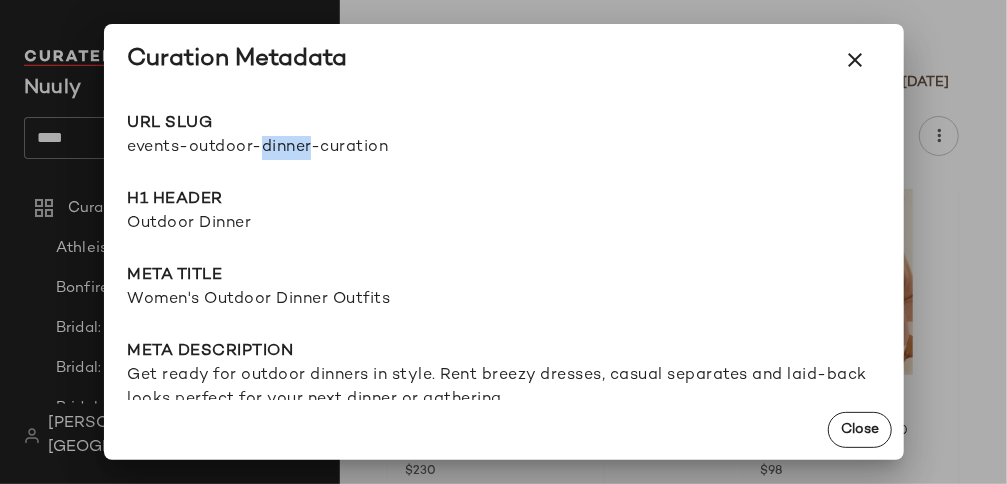 click on "events-outdoor-dinner-curation" at bounding box center (316, 148) 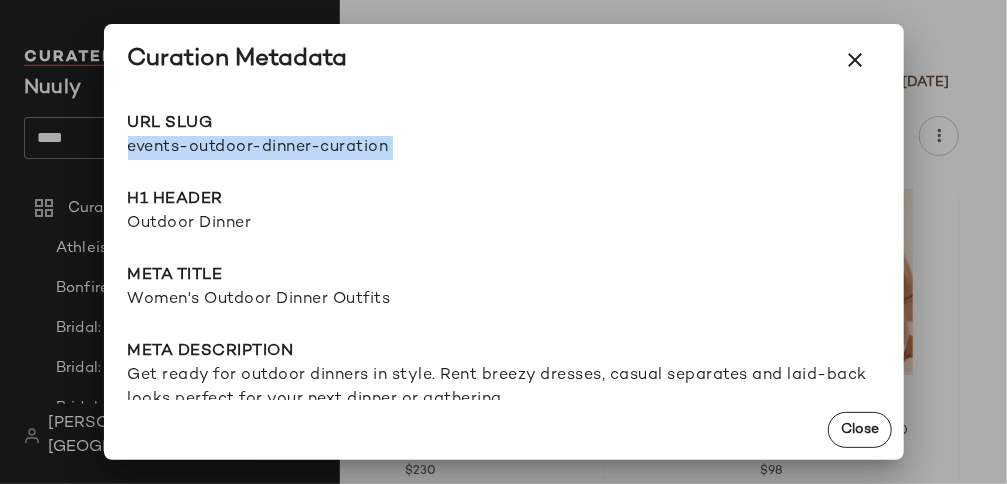 click on "events-outdoor-dinner-curation" at bounding box center (316, 148) 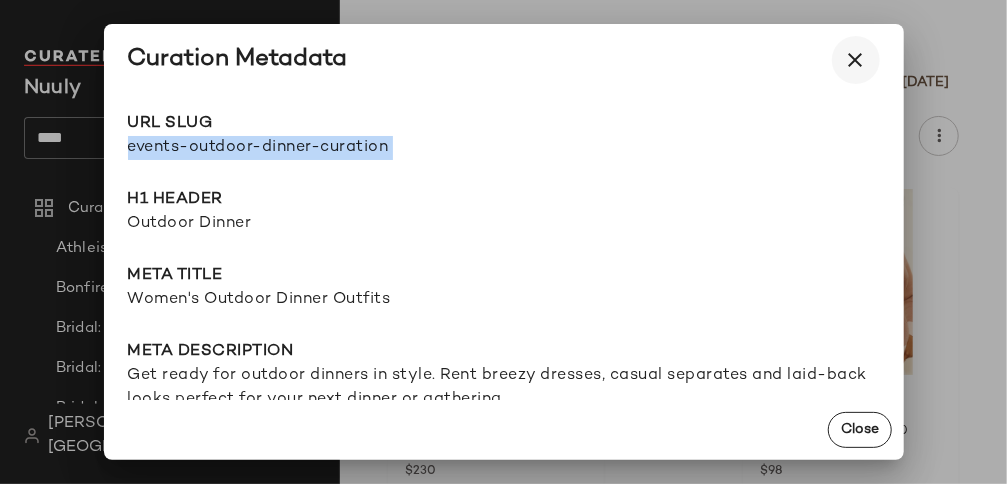 click at bounding box center (856, 60) 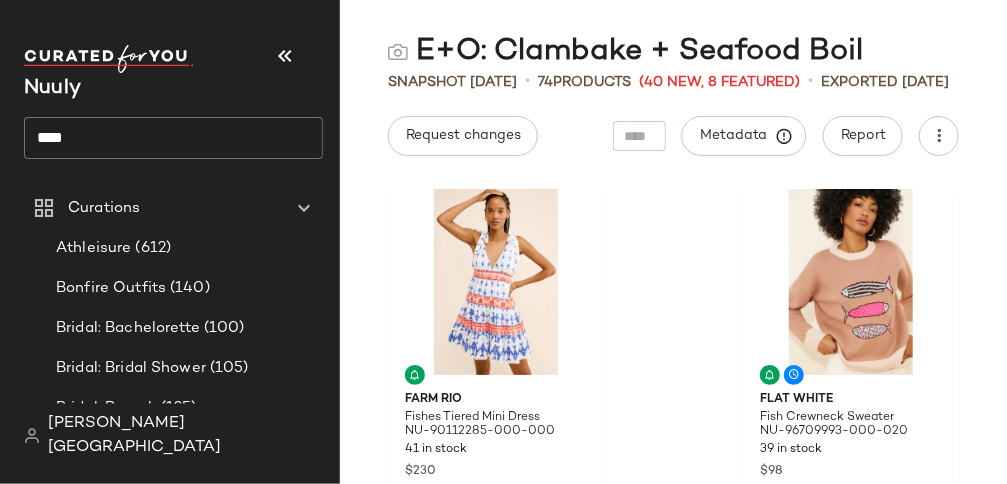 click on "****" 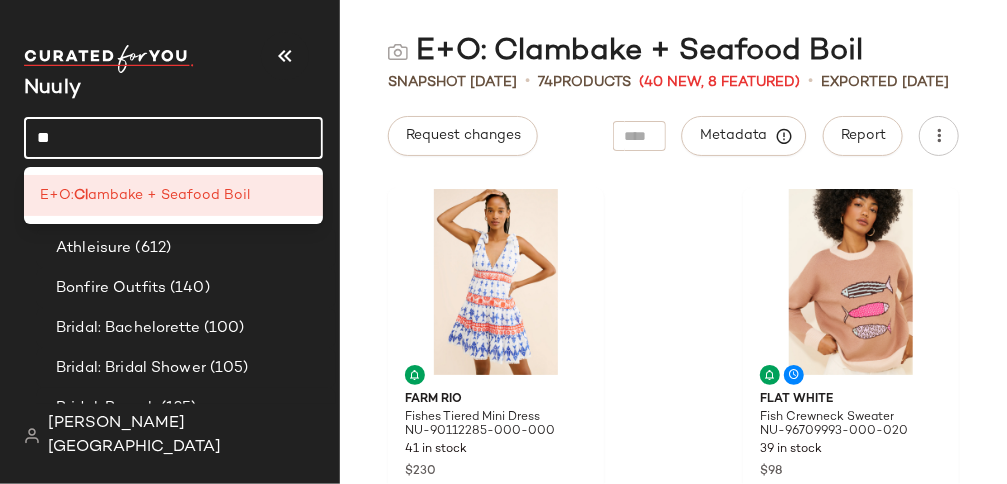 type on "*" 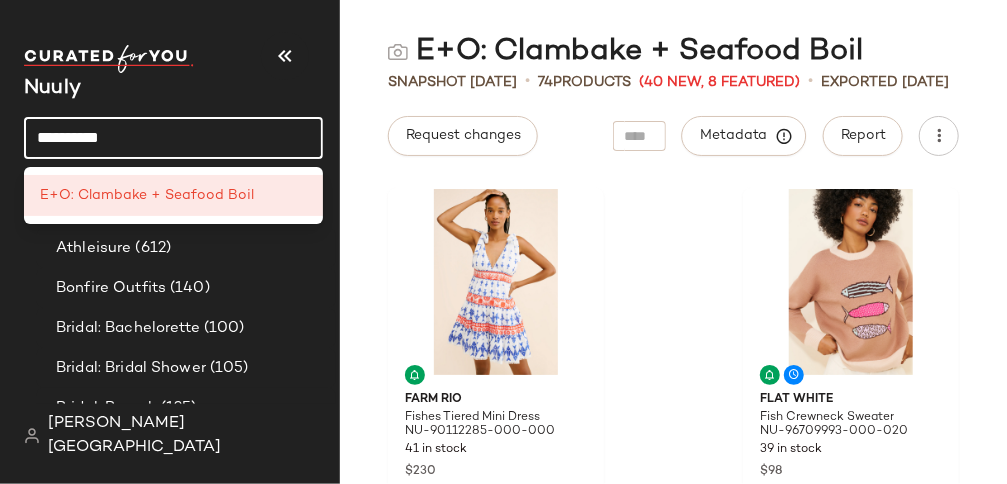 type on "**********" 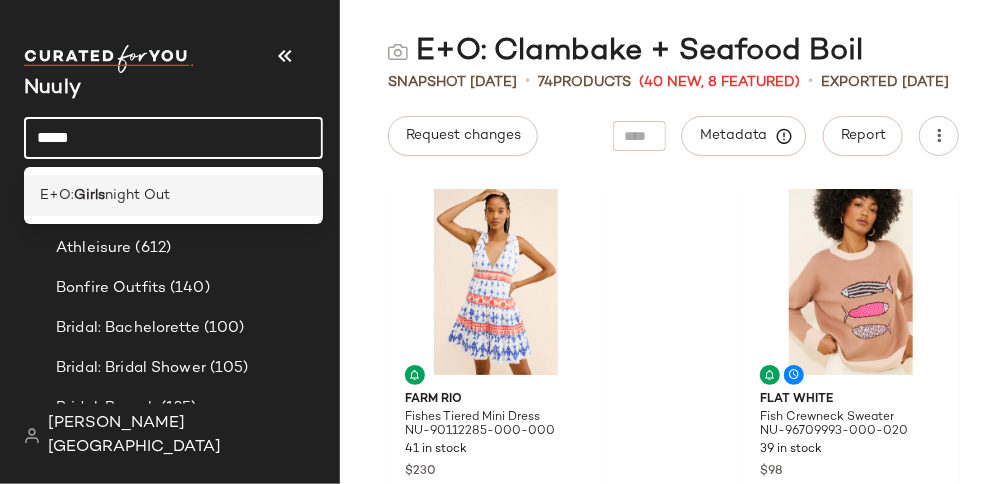 type on "*****" 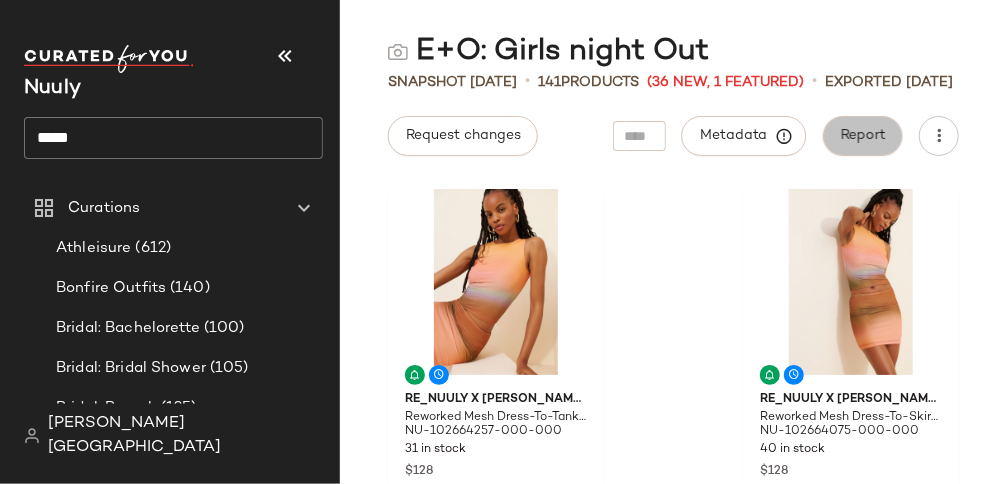 click on "Report" at bounding box center (863, 136) 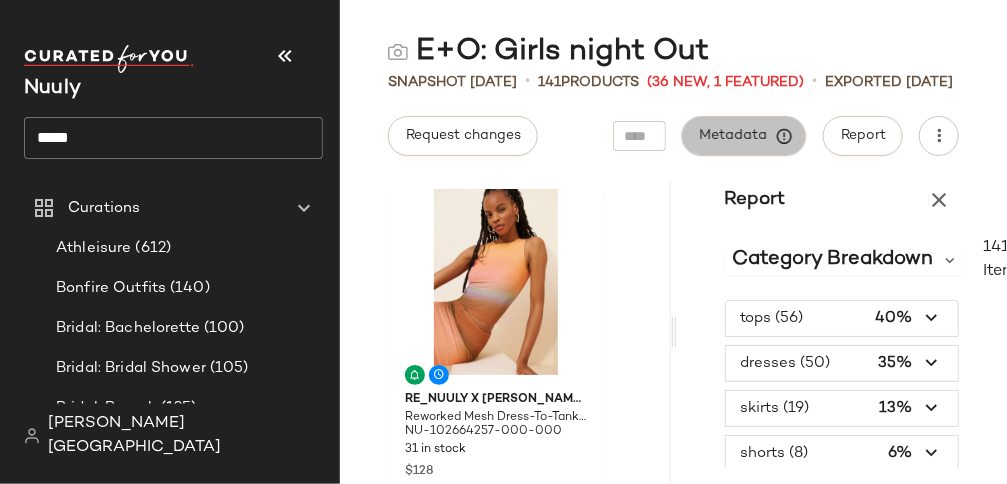 click on "Metadata" 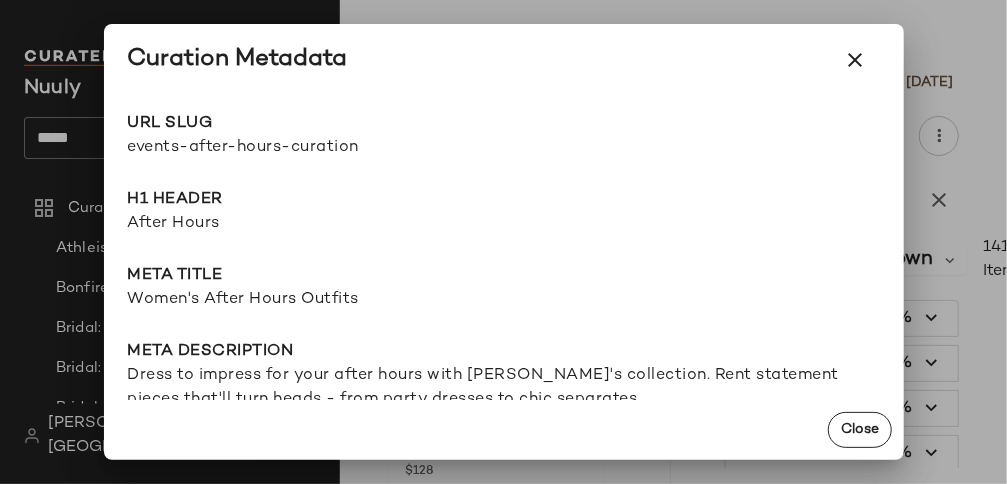 click on "events-after-hours-curation" at bounding box center (316, 148) 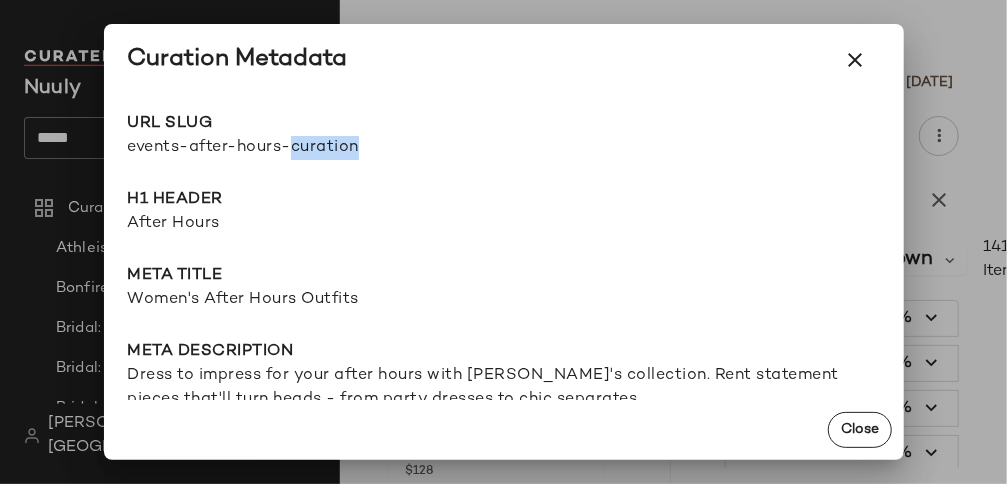 click on "events-after-hours-curation" at bounding box center [316, 148] 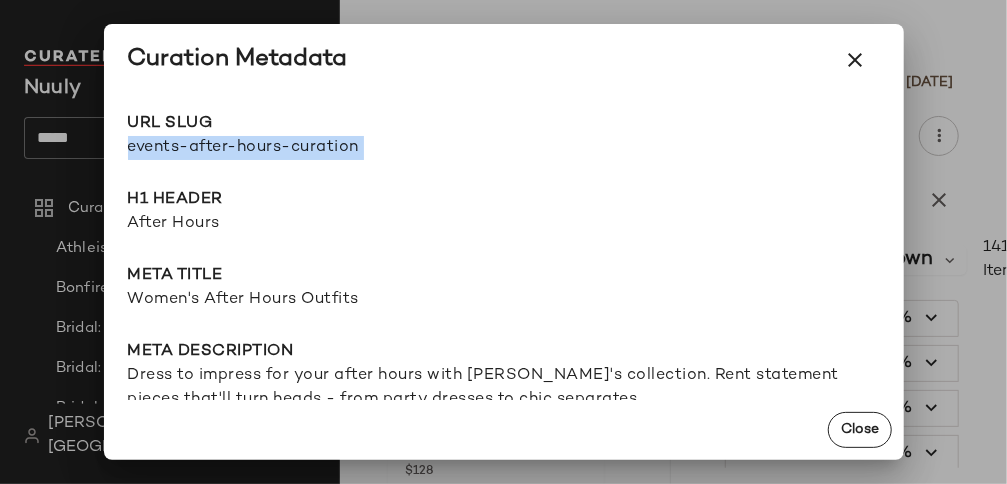 click on "events-after-hours-curation" at bounding box center [316, 148] 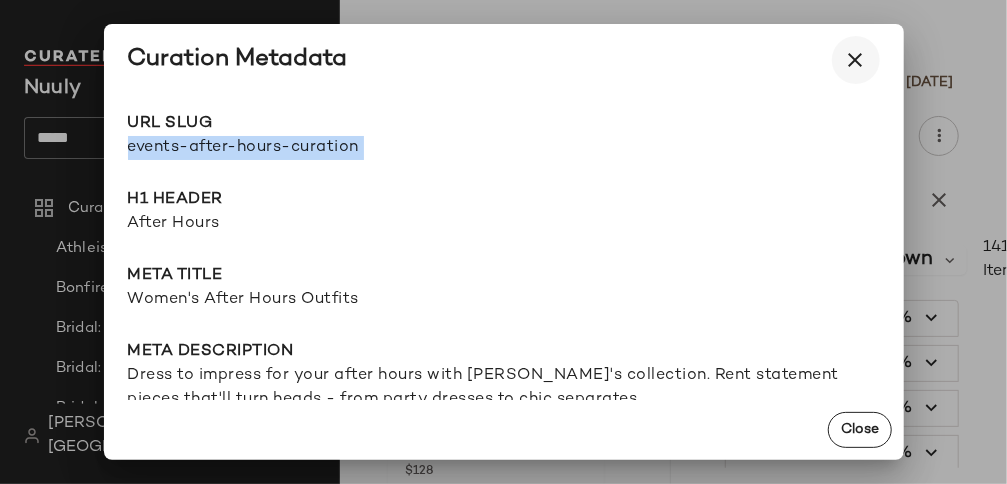 click at bounding box center [856, 60] 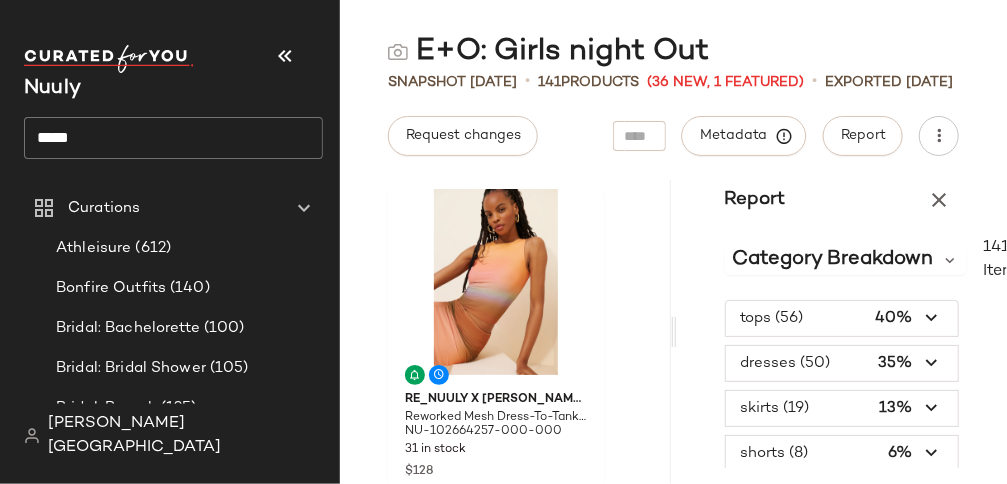 click on "*****" 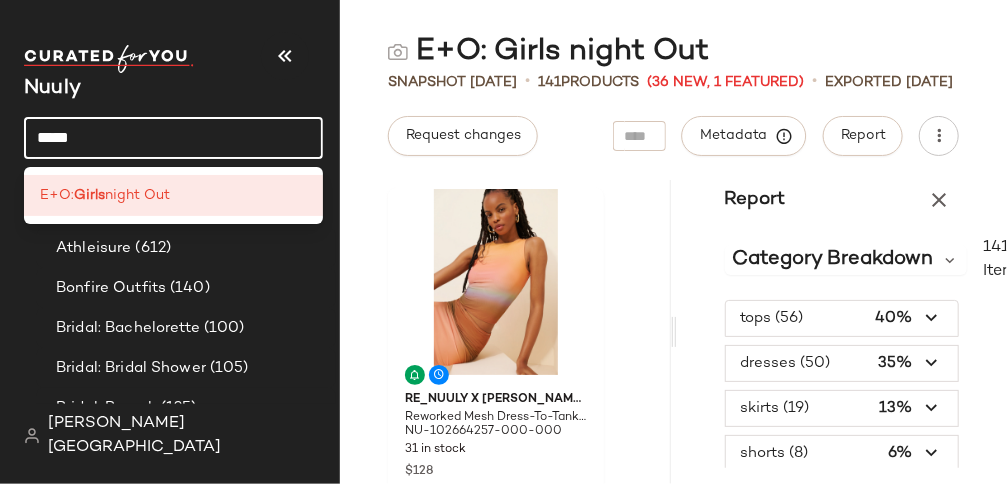 click on "*****" 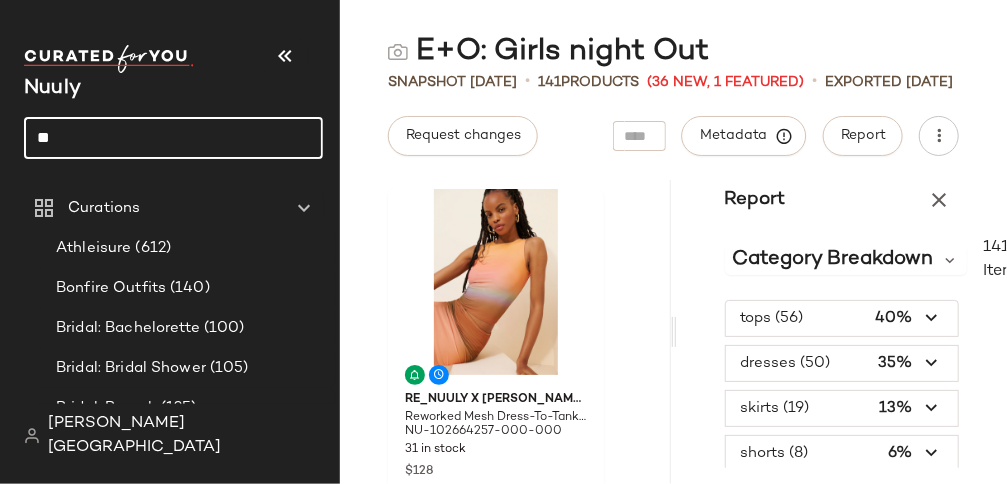type on "*" 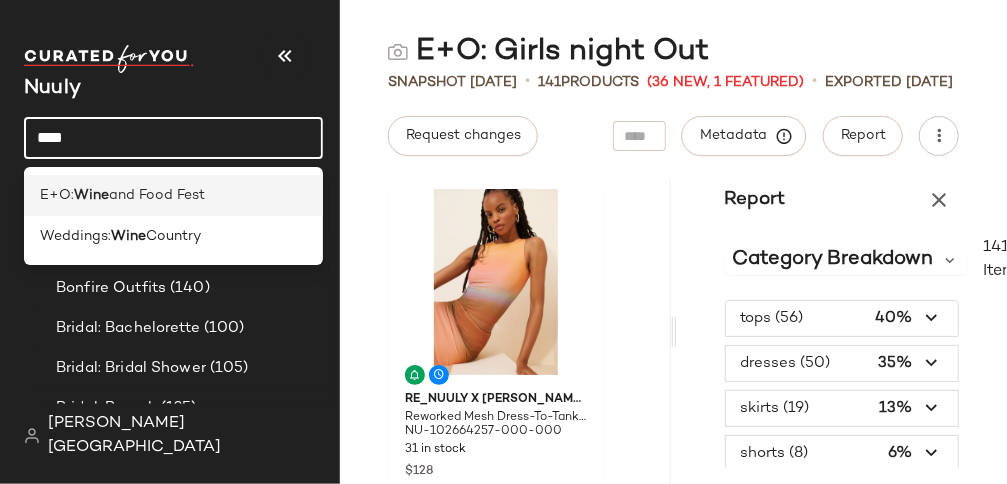 type on "****" 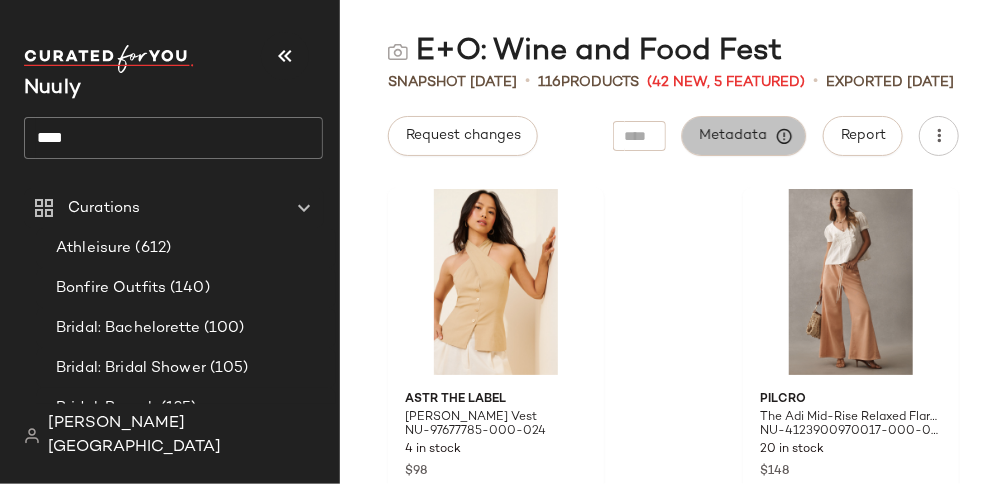 click on "Metadata" 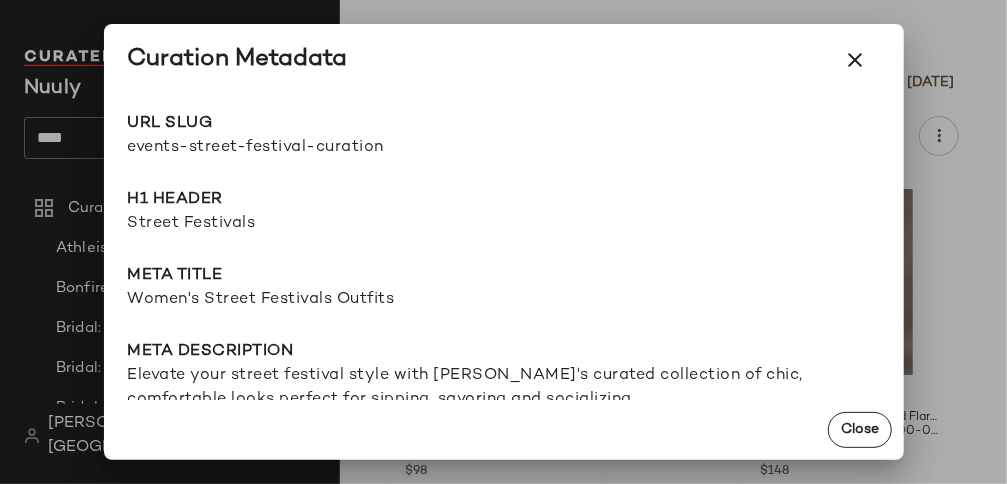 click on "events-street-festival-curation" at bounding box center (316, 148) 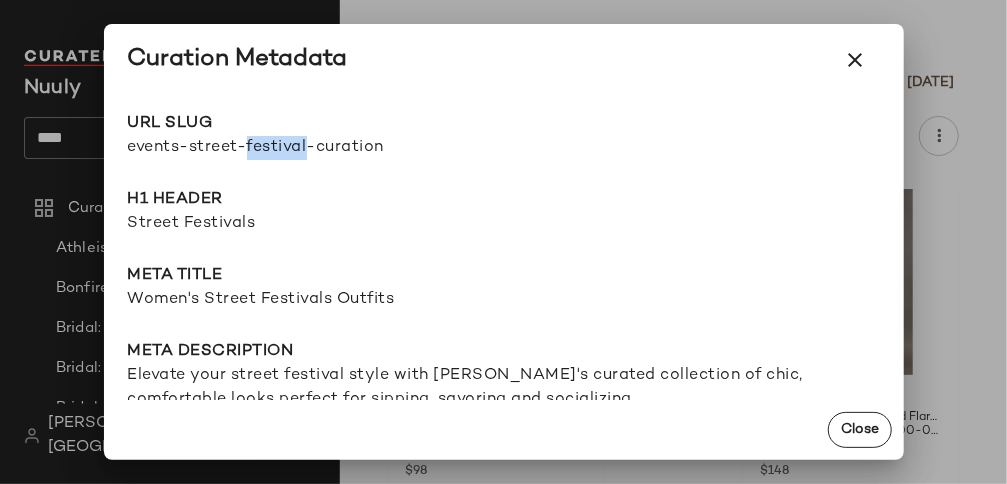 click on "events-street-festival-curation" at bounding box center (316, 148) 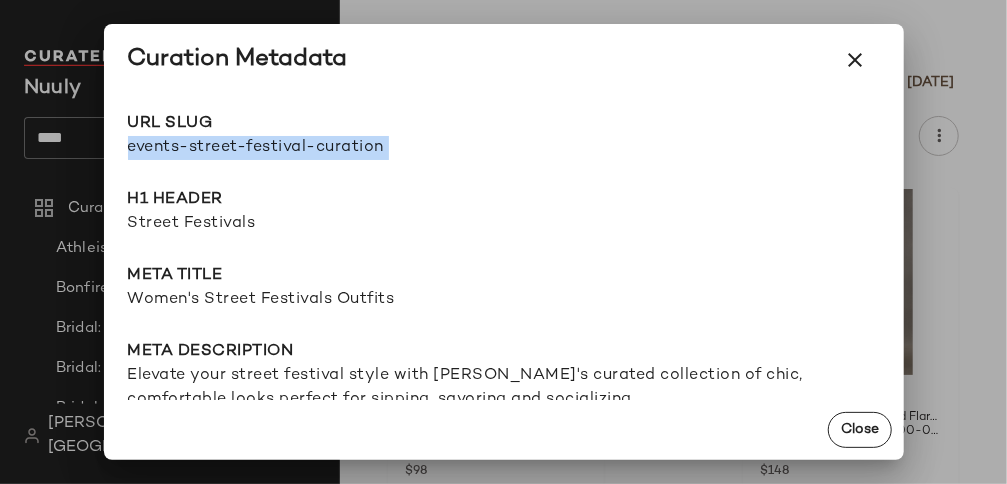 click on "events-street-festival-curation" at bounding box center (316, 148) 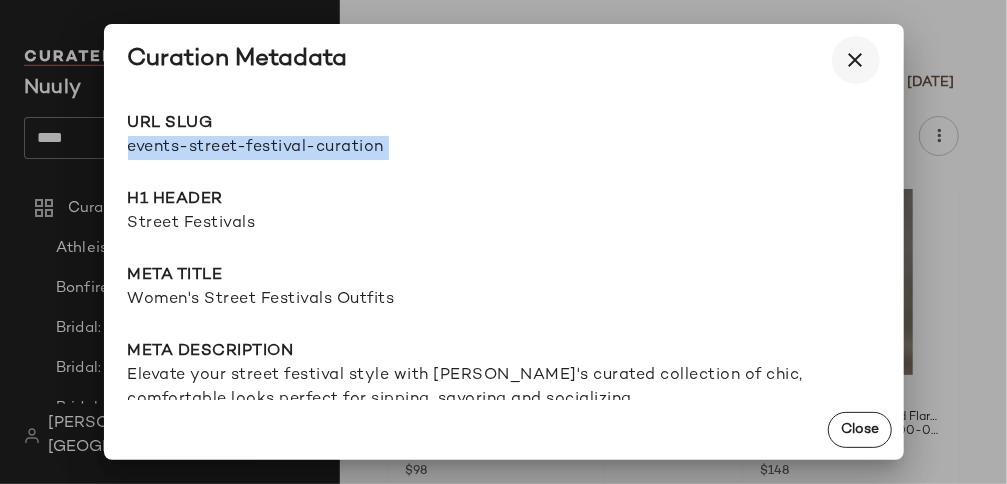 click at bounding box center [856, 60] 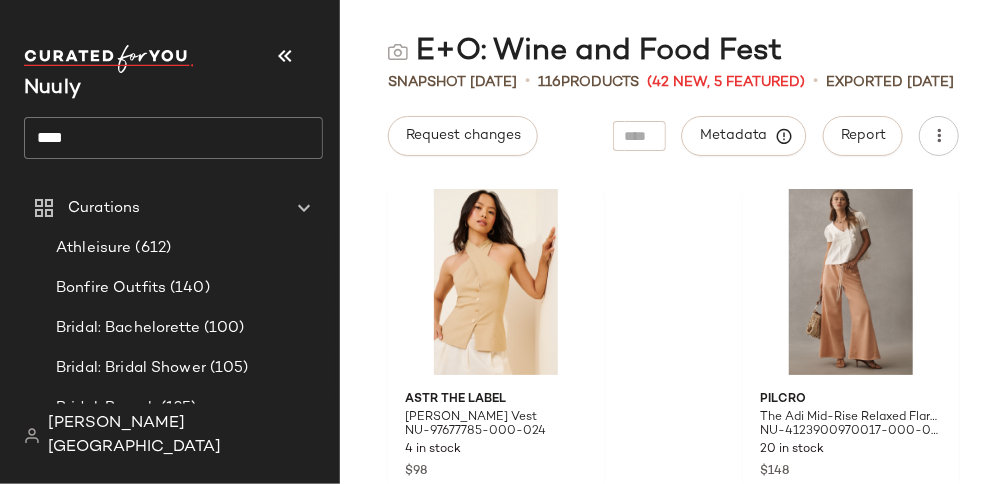 click on "****" 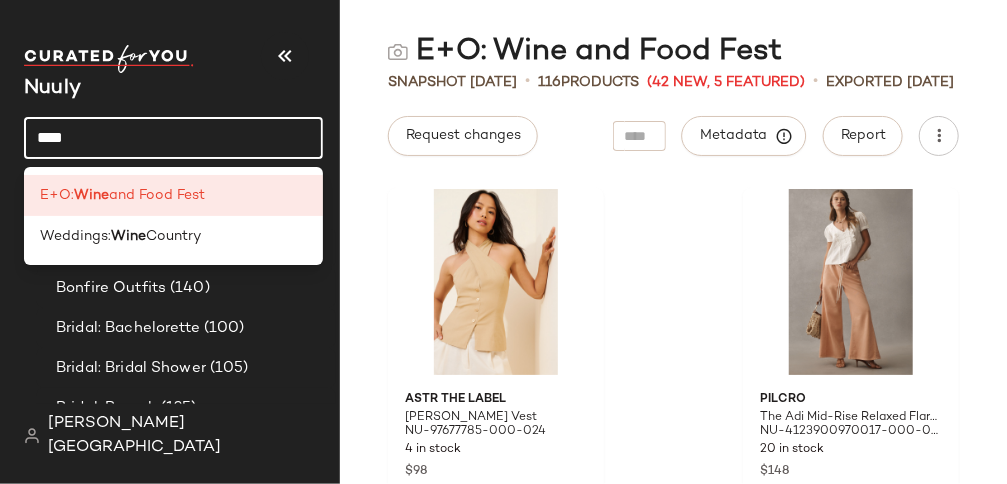 click on "****" 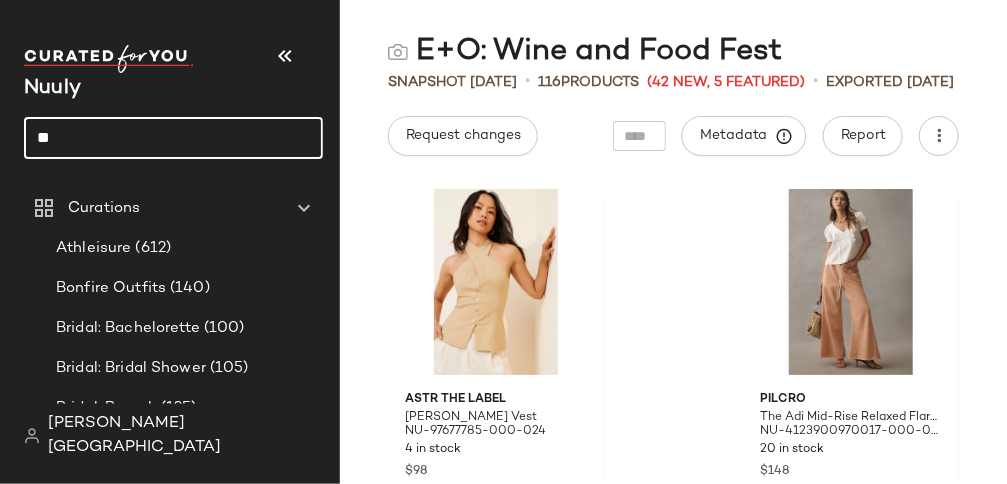 type on "*" 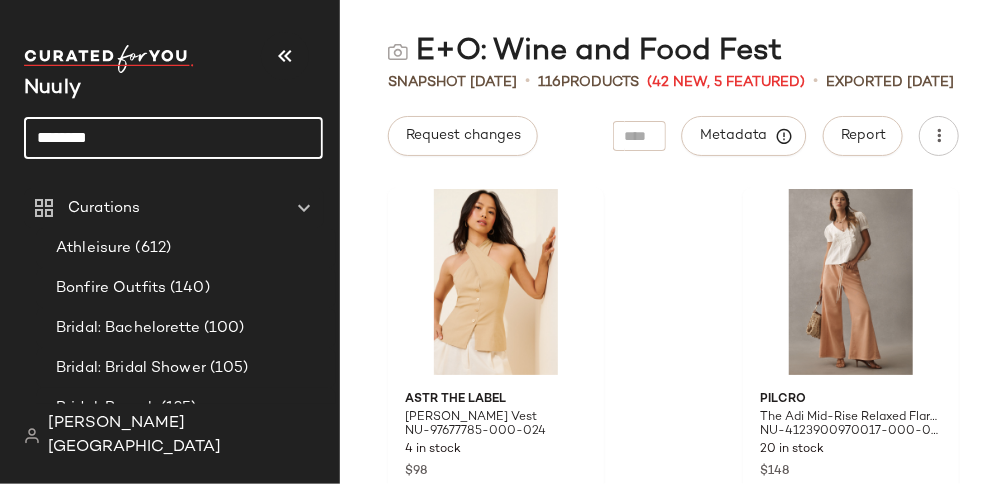 type on "********" 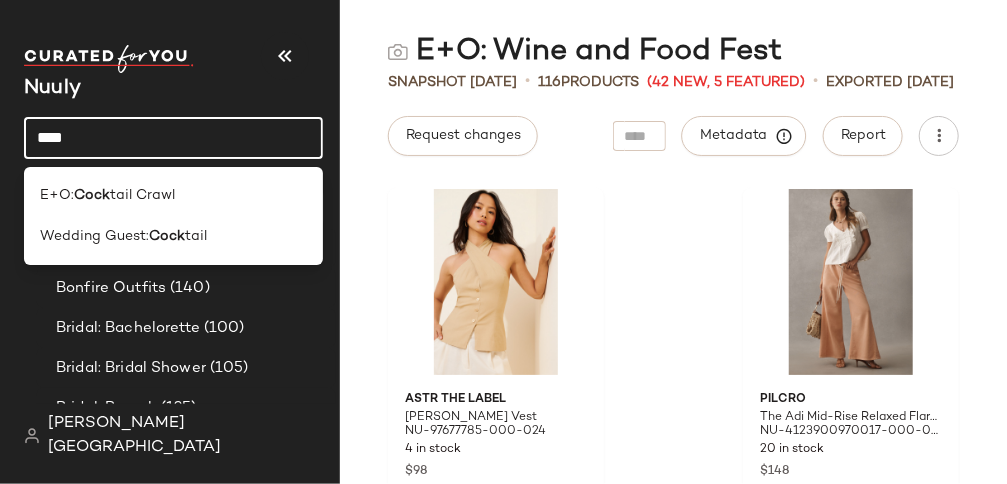 type on "****" 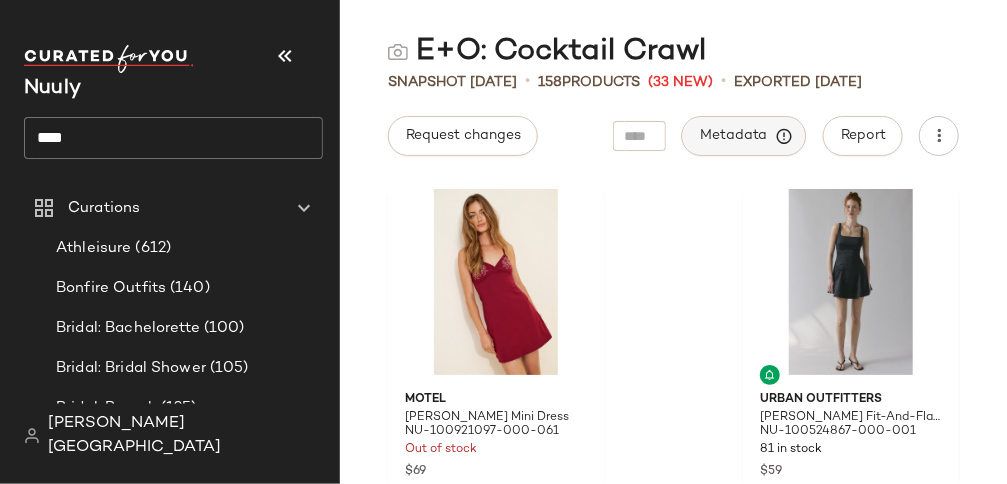 click on "Metadata" 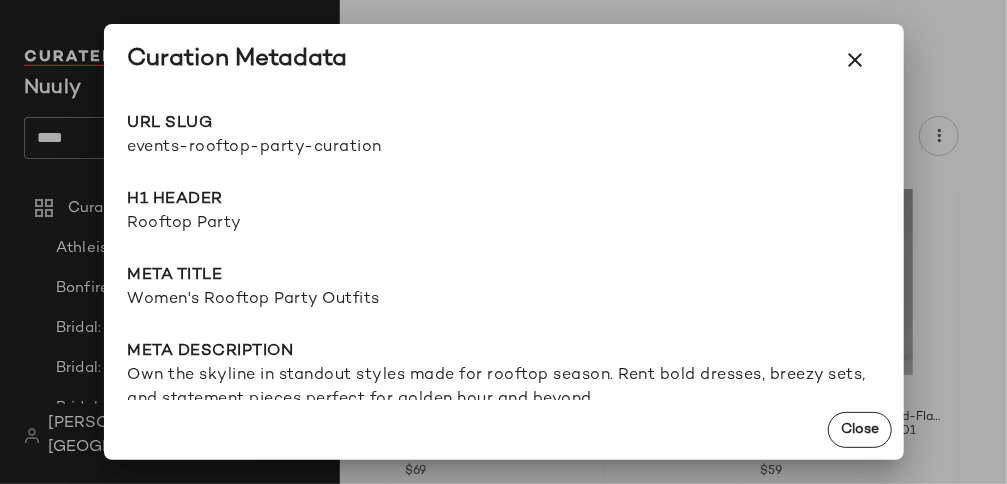 click on "events-rooftop-party-curation" at bounding box center [316, 148] 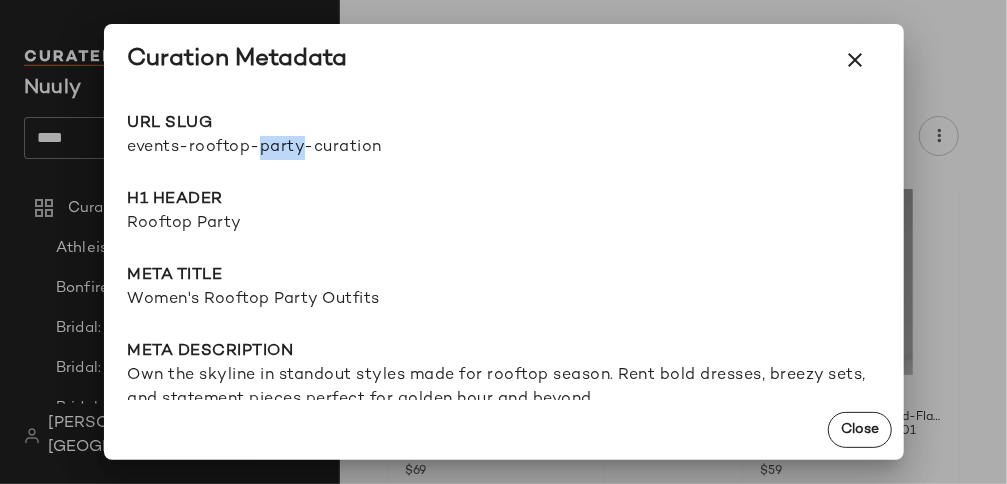 click on "events-rooftop-party-curation" at bounding box center (316, 148) 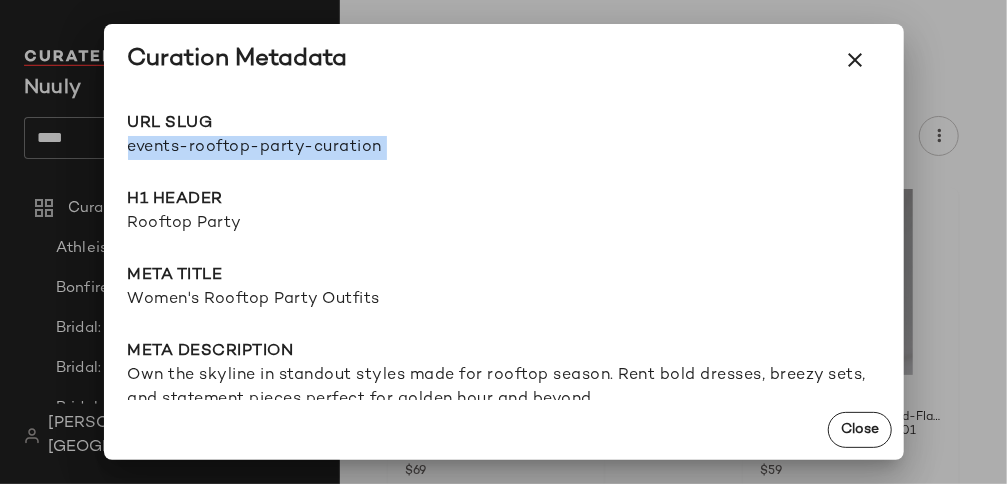 click on "events-rooftop-party-curation" at bounding box center (316, 148) 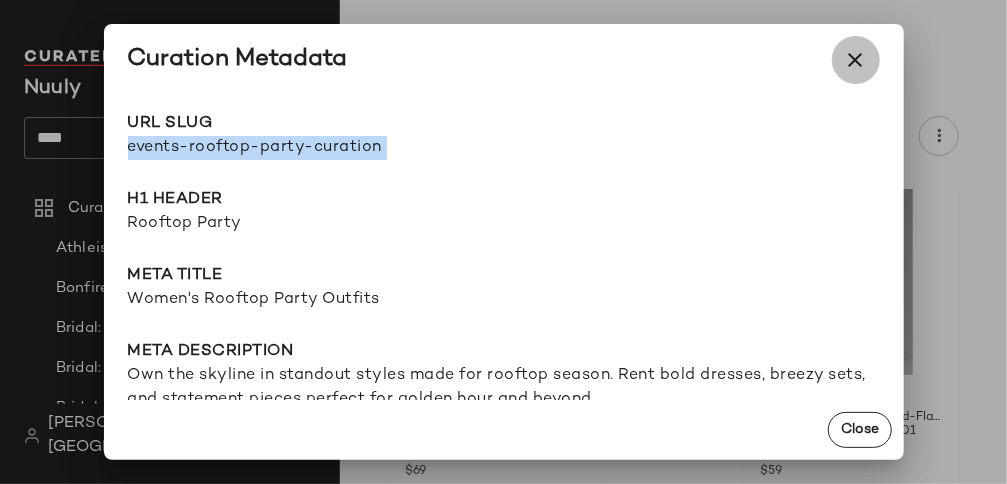 click at bounding box center [856, 60] 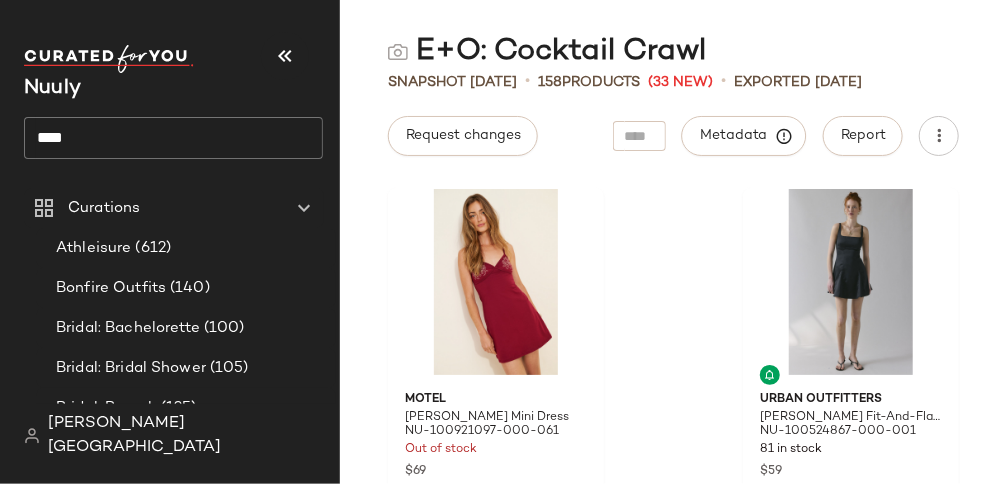 click on "****" 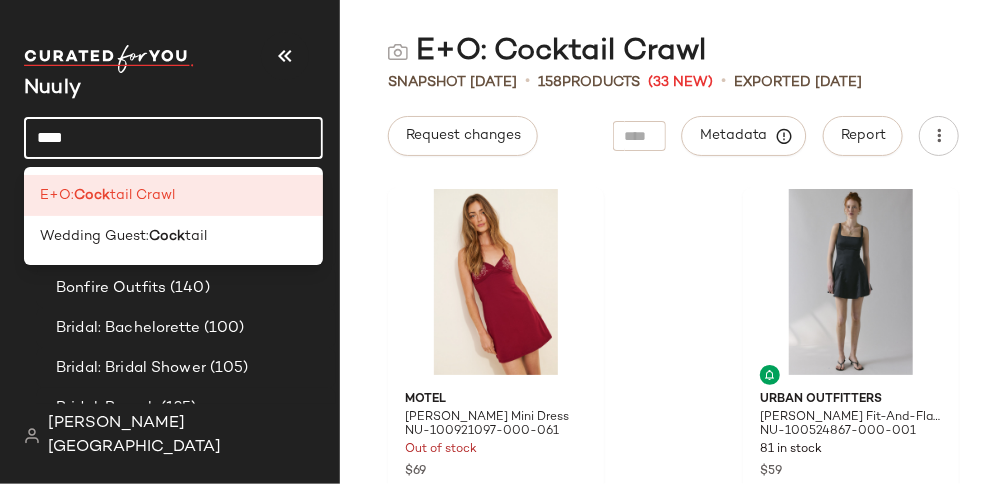 click on "****" 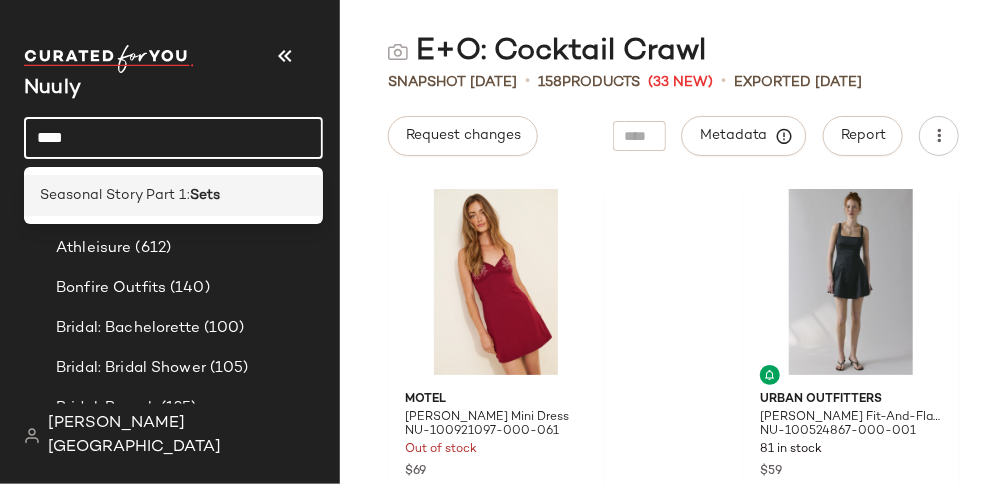 type on "****" 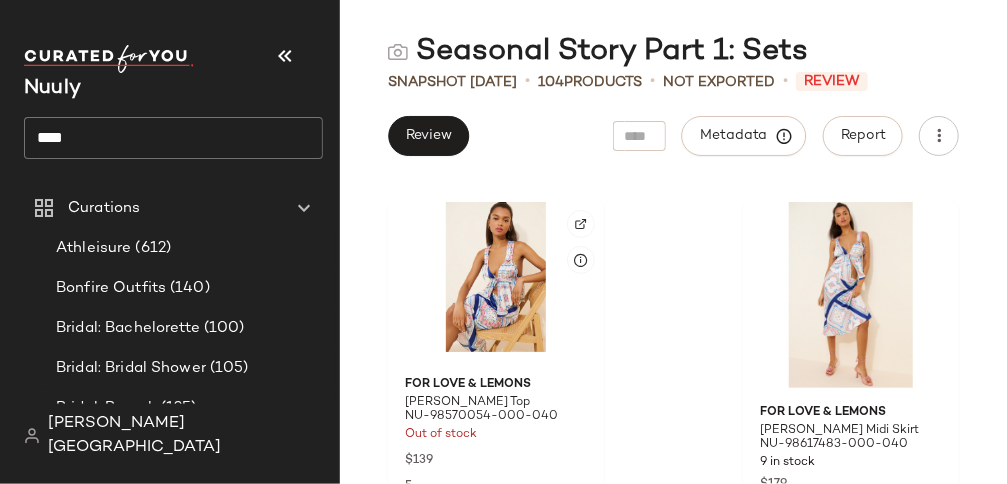 scroll, scrollTop: 373, scrollLeft: 0, axis: vertical 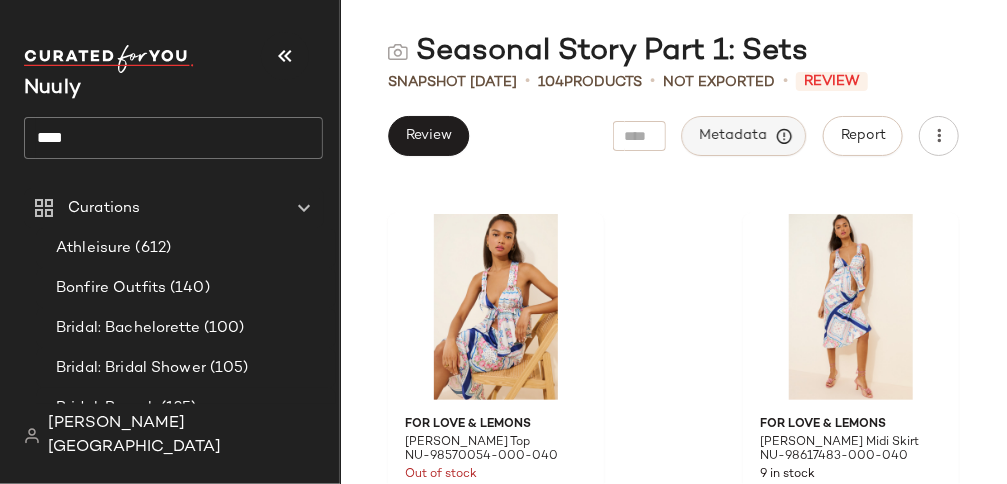 click on "Metadata" 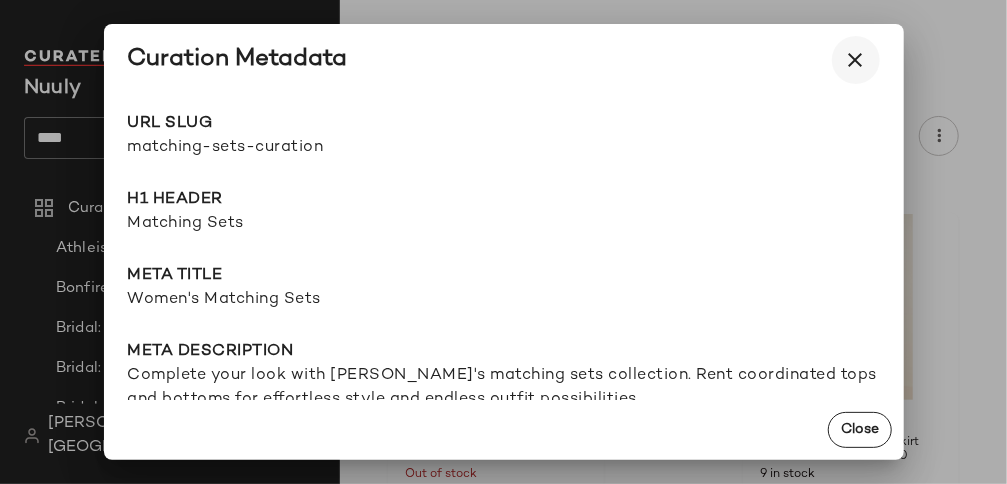 click at bounding box center [856, 60] 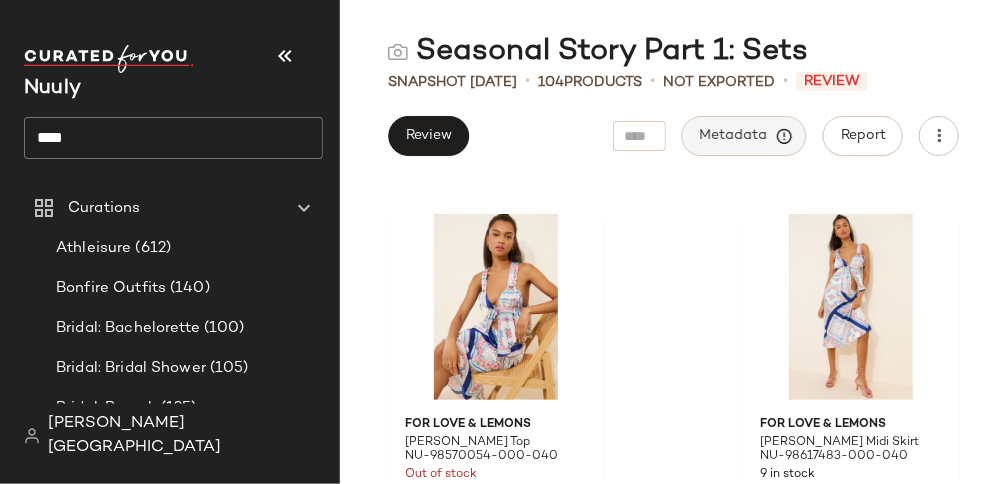 click on "Metadata" at bounding box center [744, 136] 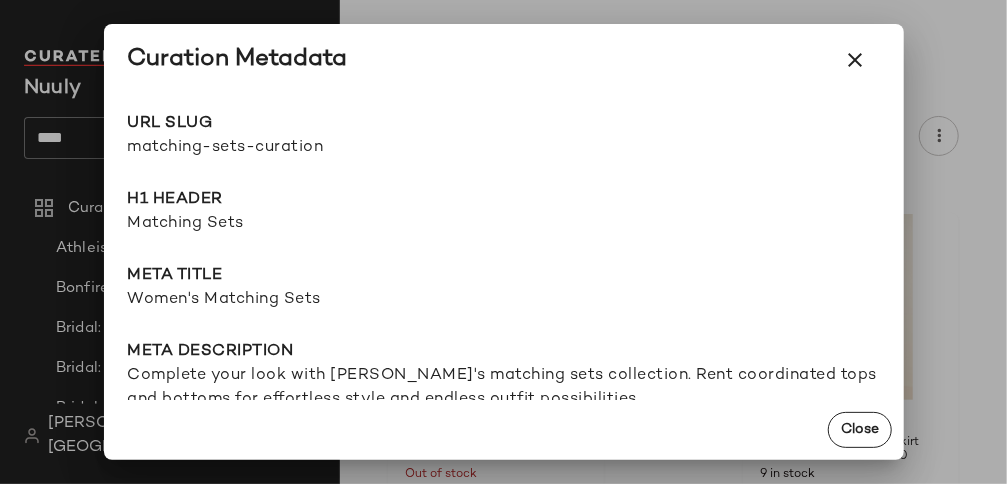 click on "Curation Metadata" at bounding box center [504, 60] 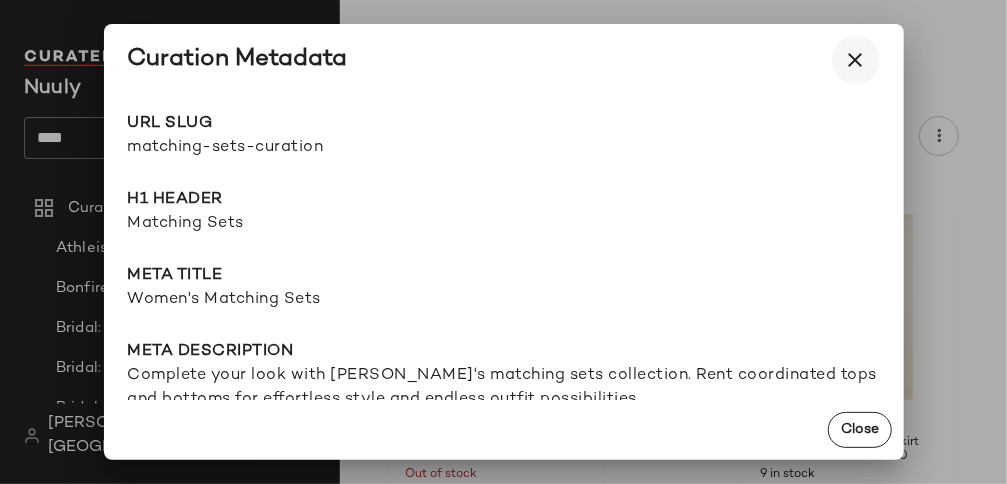 click at bounding box center [856, 60] 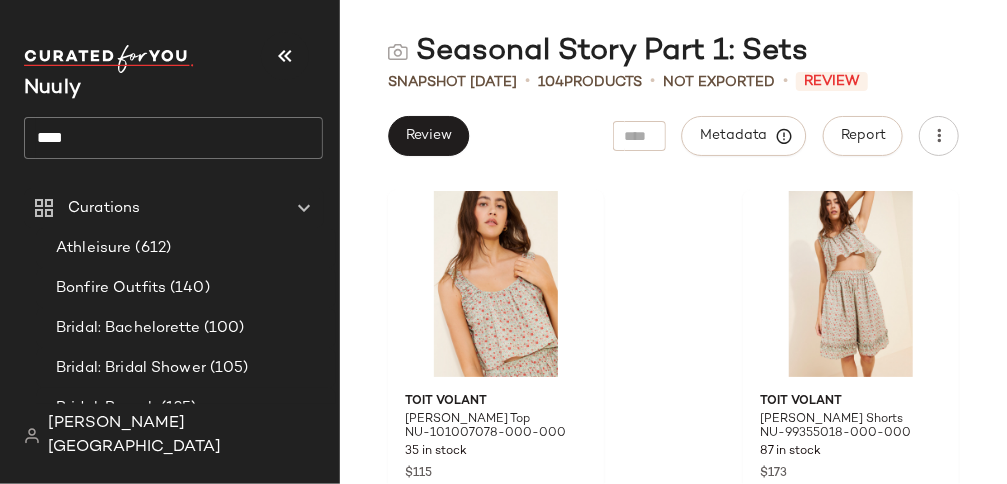 scroll, scrollTop: 2062, scrollLeft: 0, axis: vertical 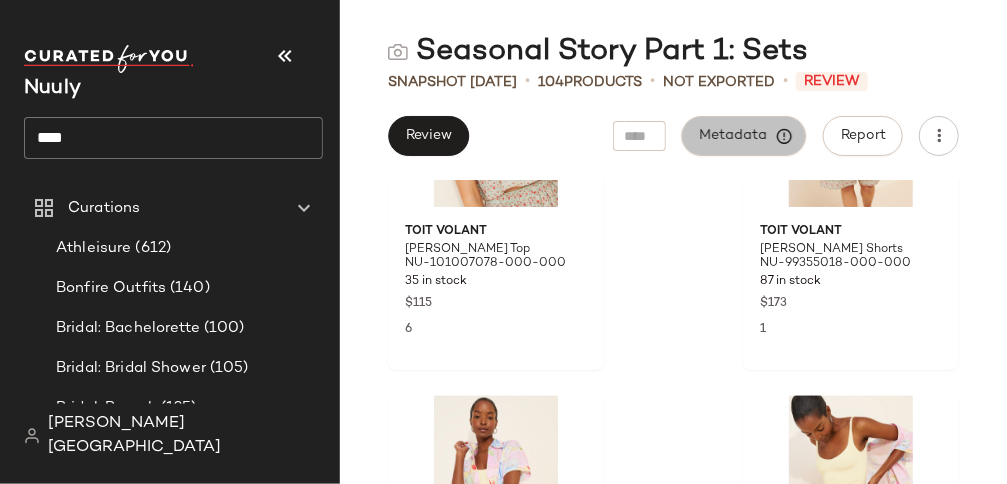 click on "Metadata" at bounding box center (744, 136) 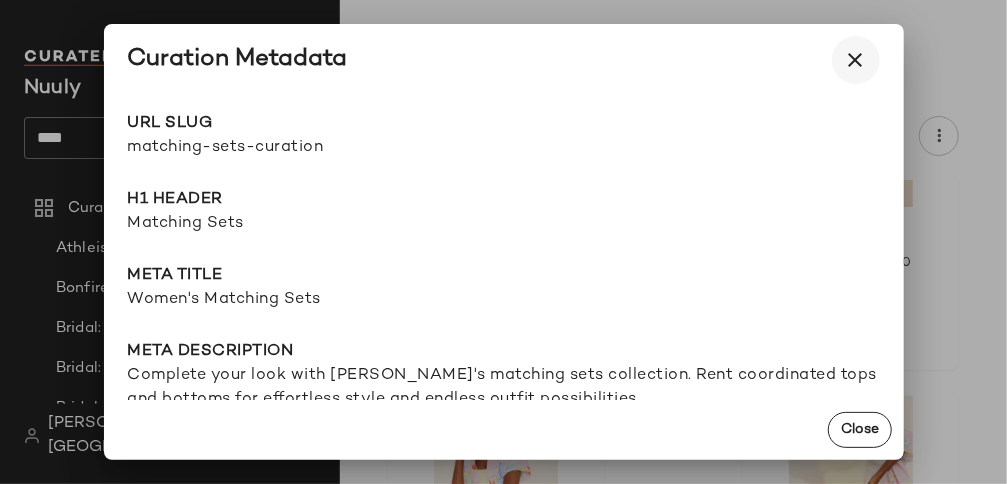 click at bounding box center [856, 60] 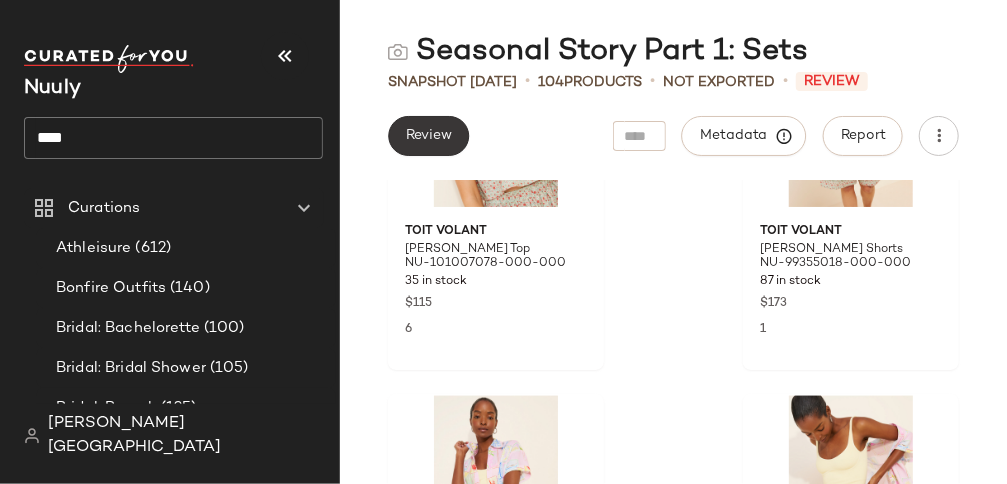 click on "Review" at bounding box center [428, 136] 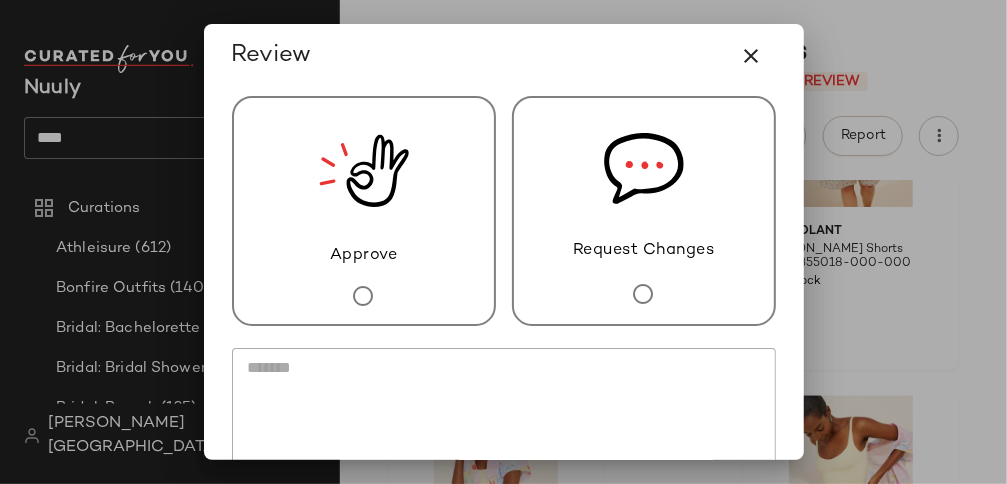click 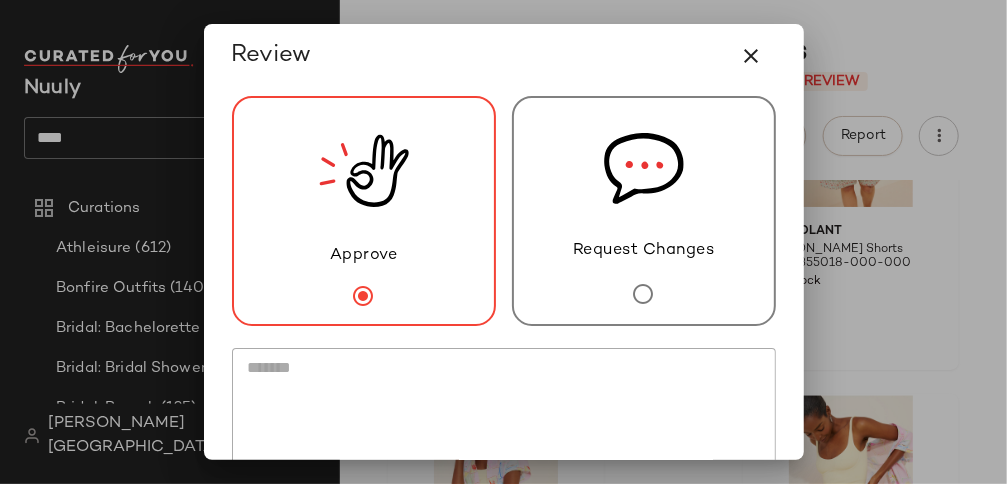 click 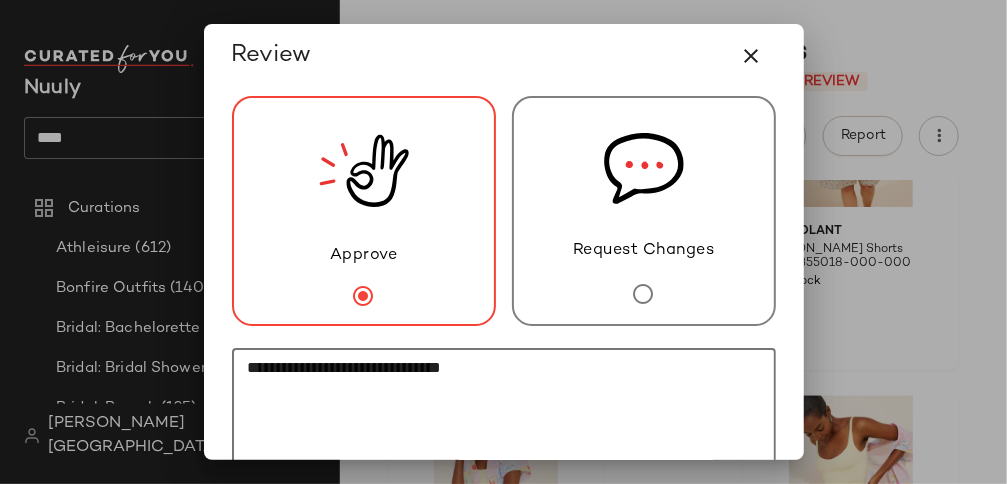 paste on "*********" 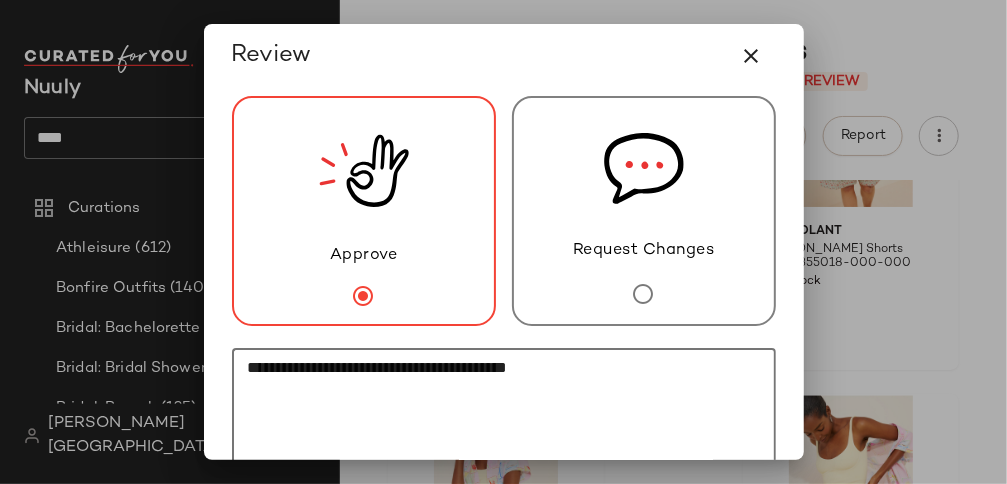 paste on "*********" 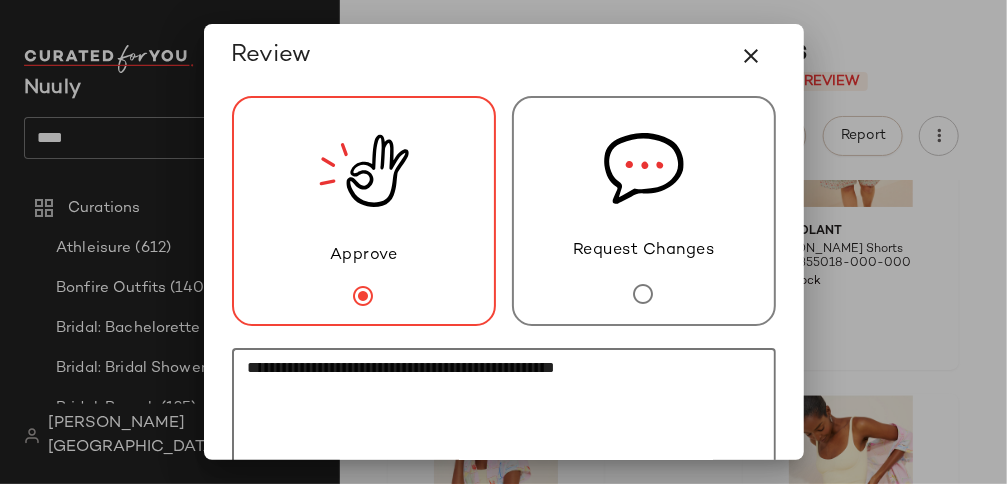 scroll, scrollTop: 145, scrollLeft: 0, axis: vertical 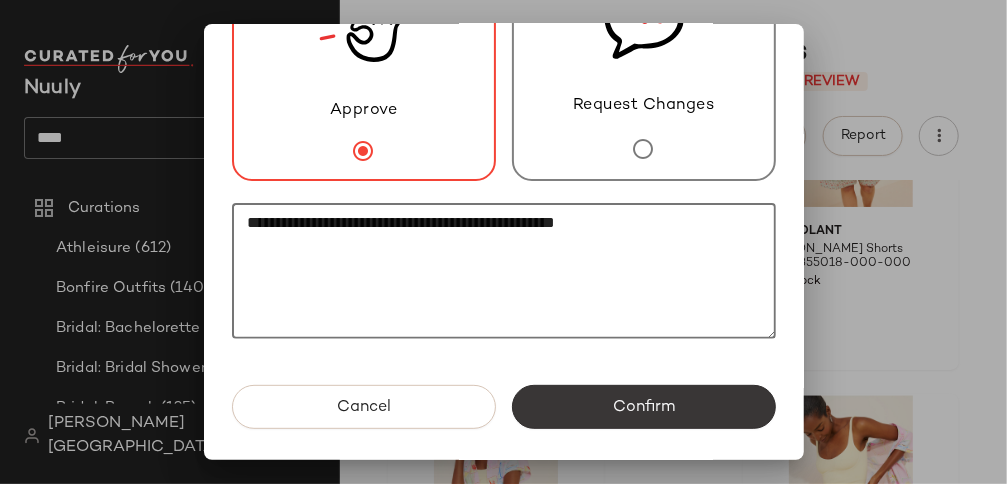 type on "**********" 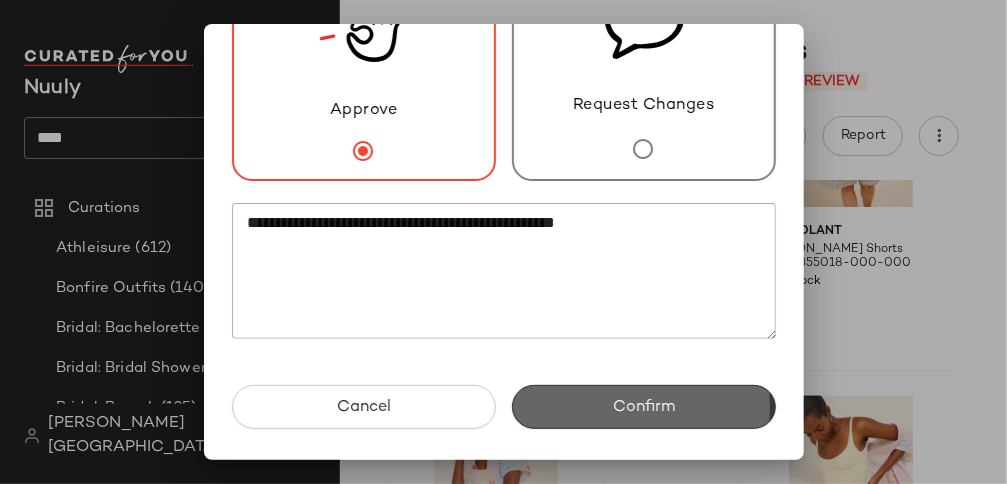 click on "Confirm" 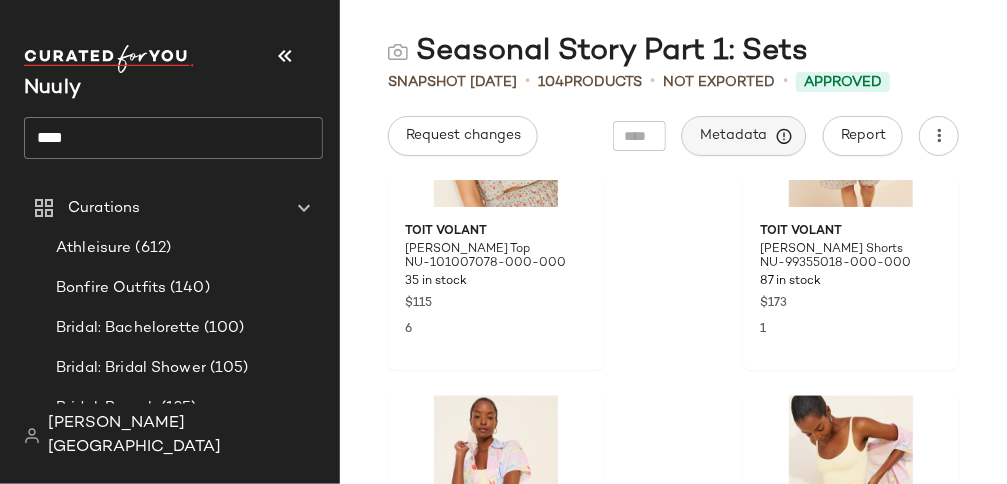 click on "Metadata" 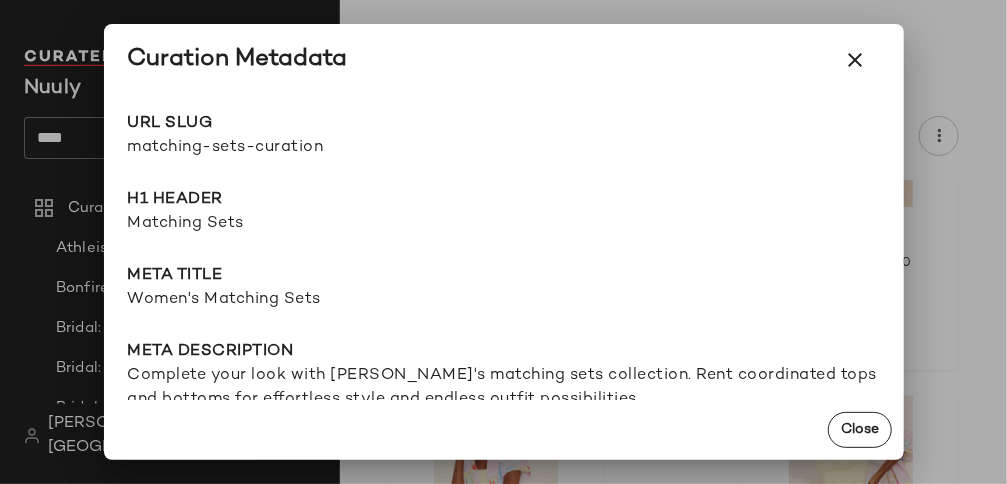 click at bounding box center [503, 242] 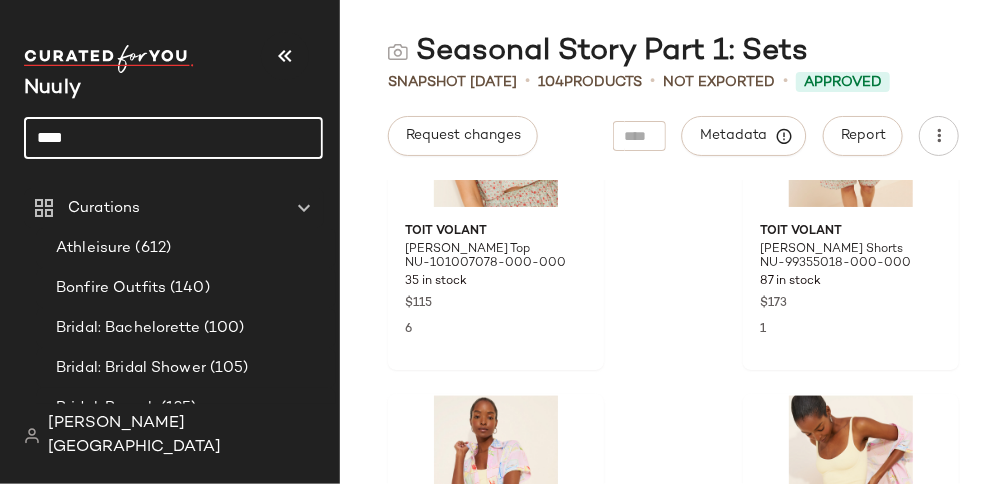 click on "****" 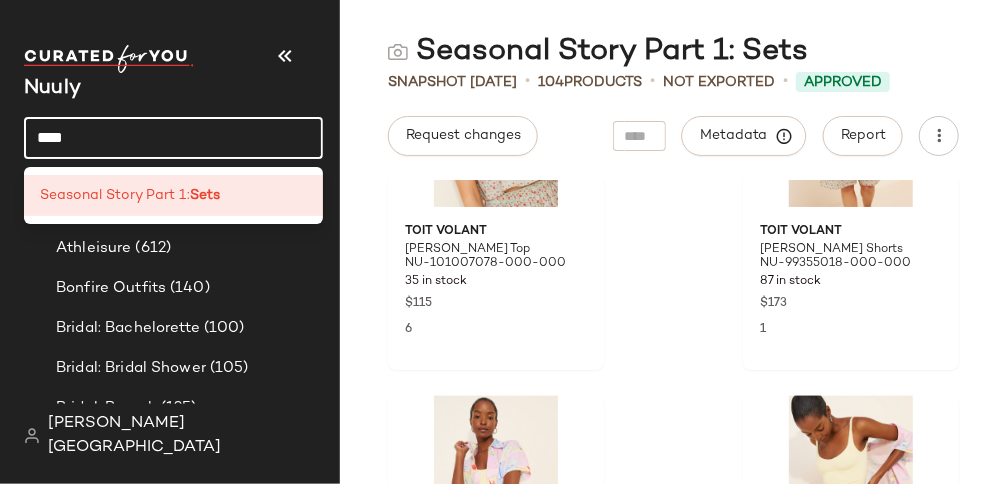 click on "****" 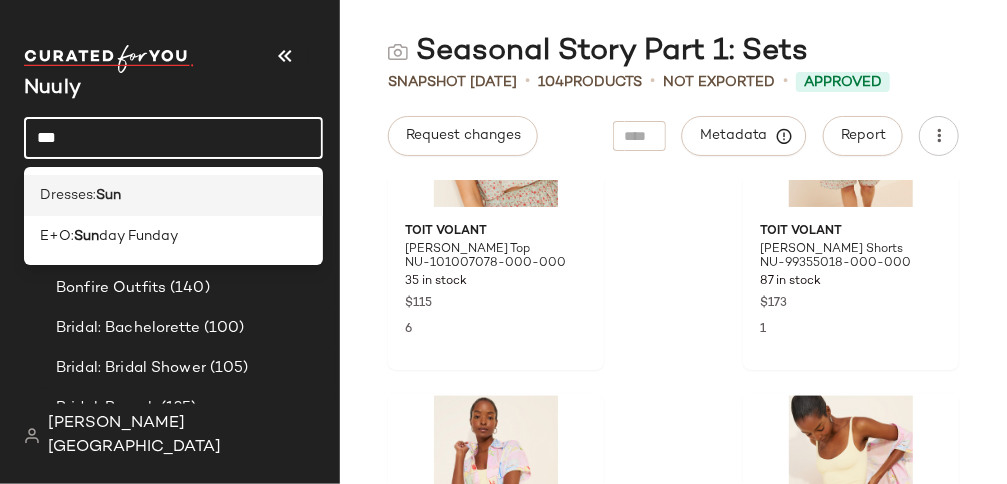 type on "***" 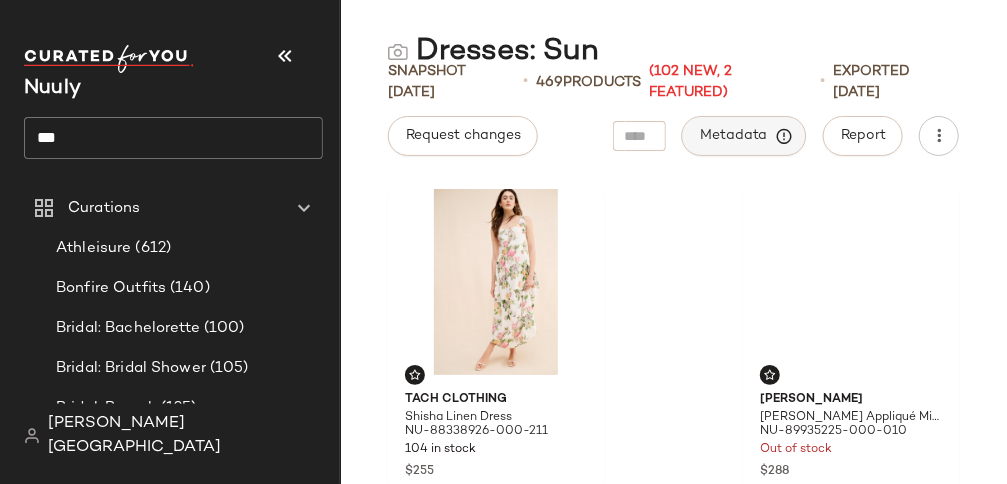 click on "Metadata" 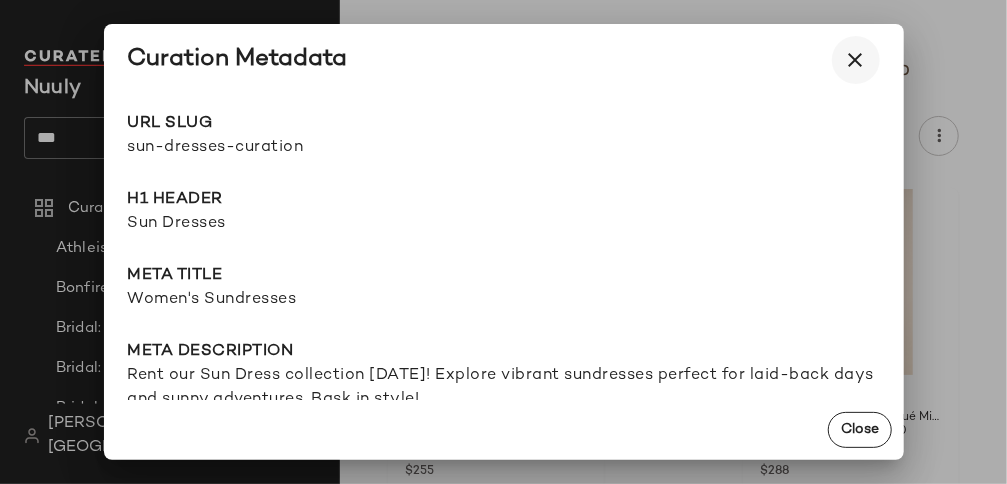 click at bounding box center [856, 60] 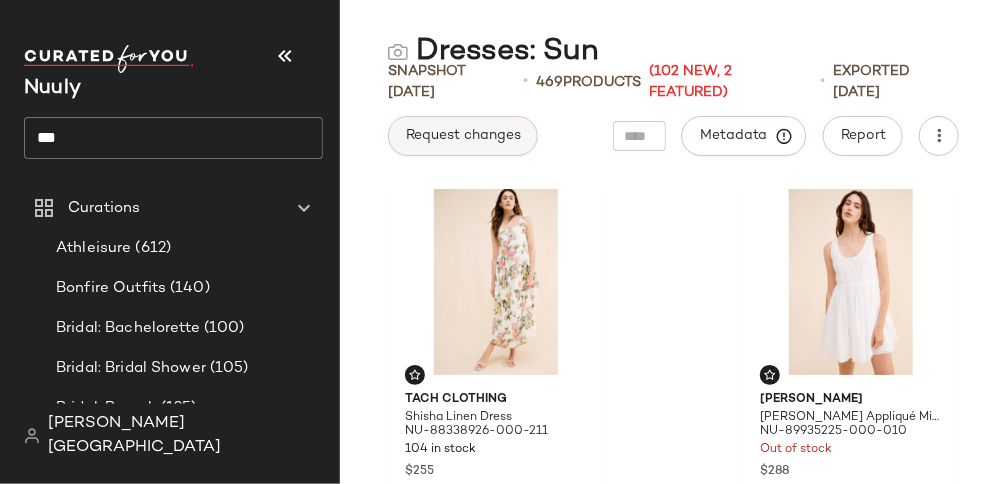 click on "Request changes" at bounding box center (463, 136) 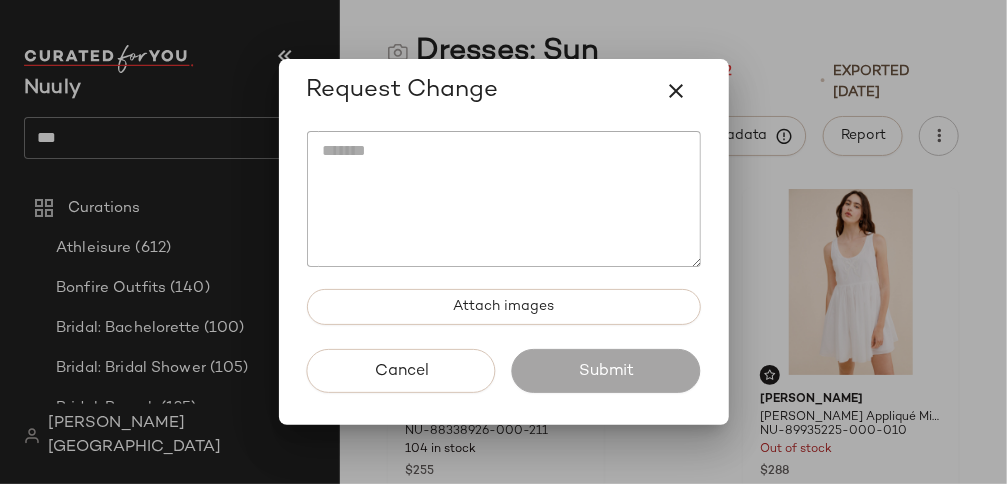 click 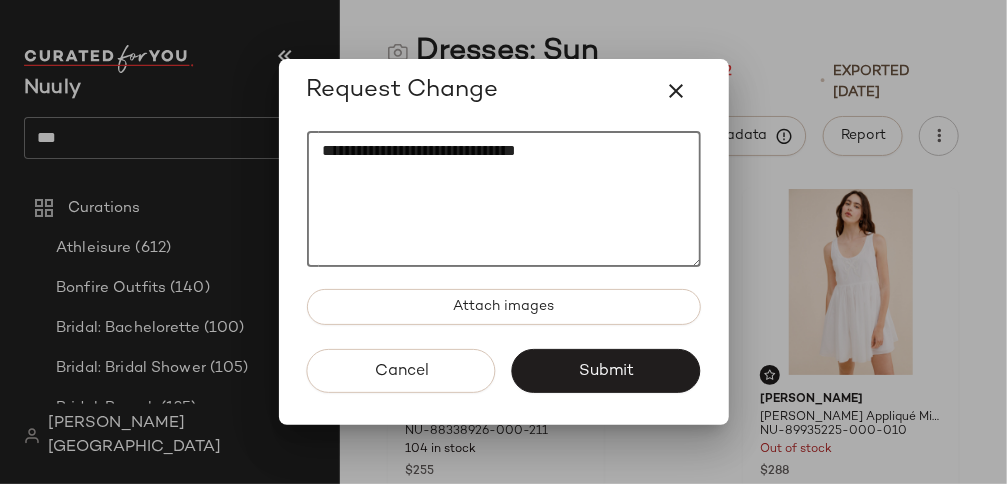 paste on "*********" 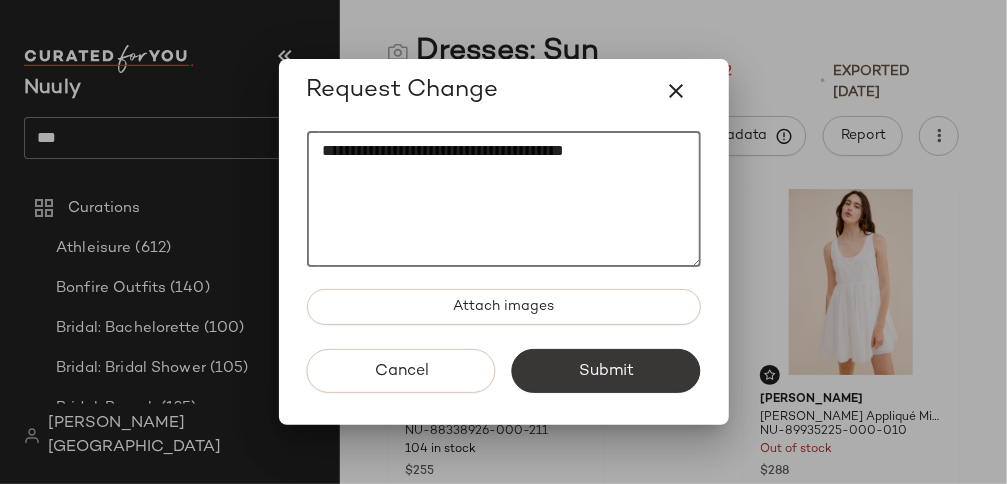 type on "**********" 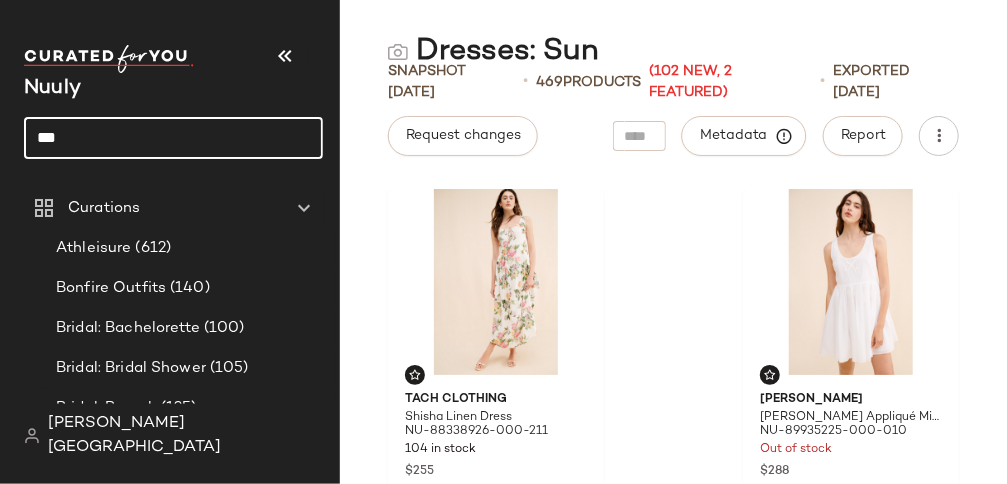 click on "***" 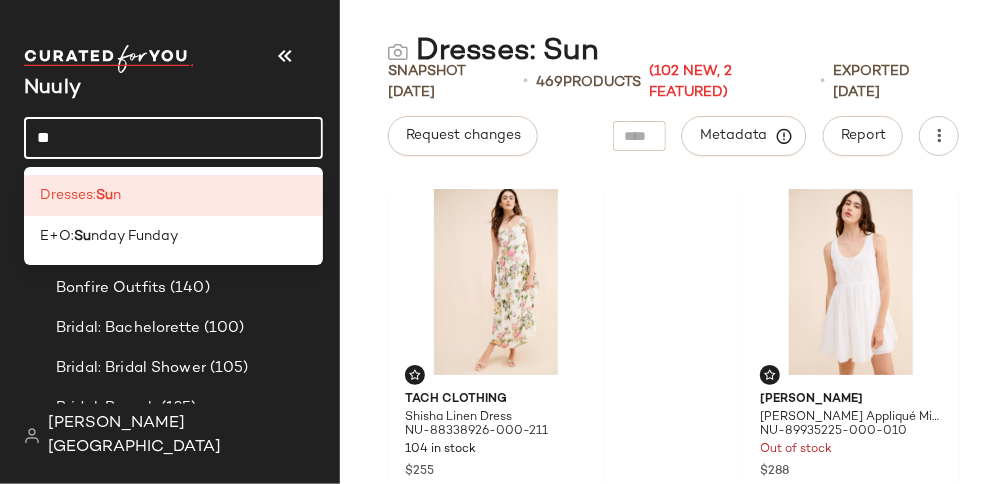 type on "*" 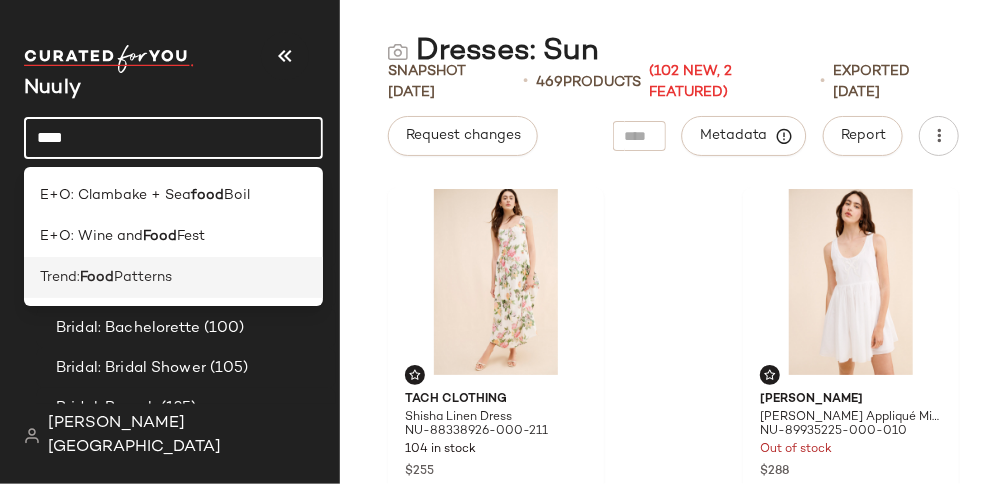type on "****" 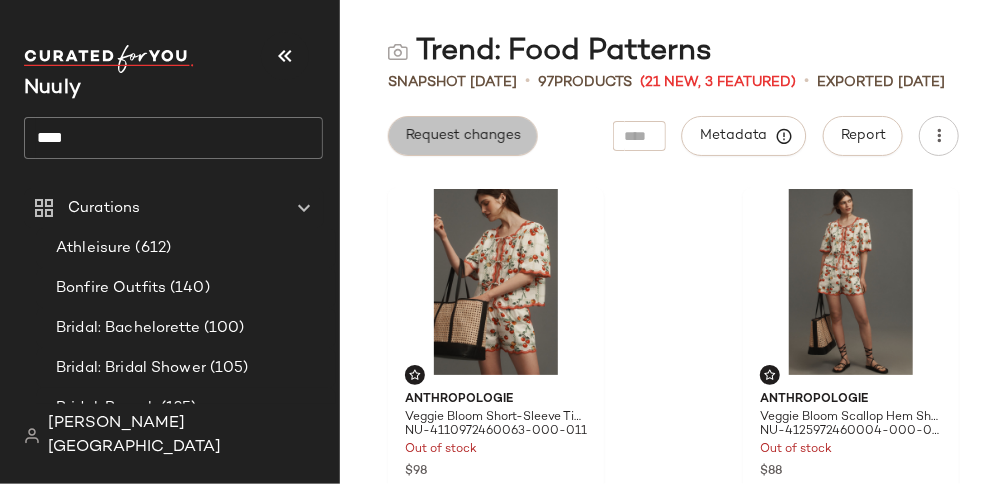 click on "Request changes" 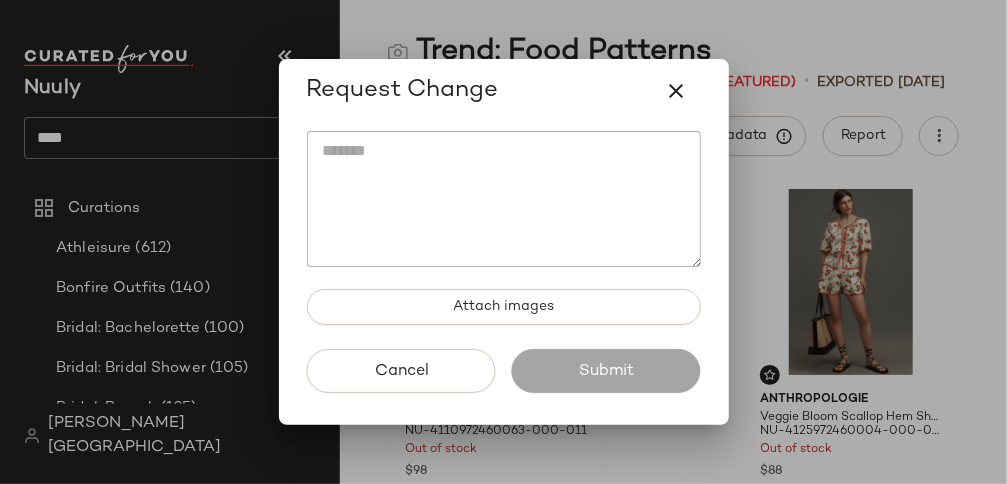 click 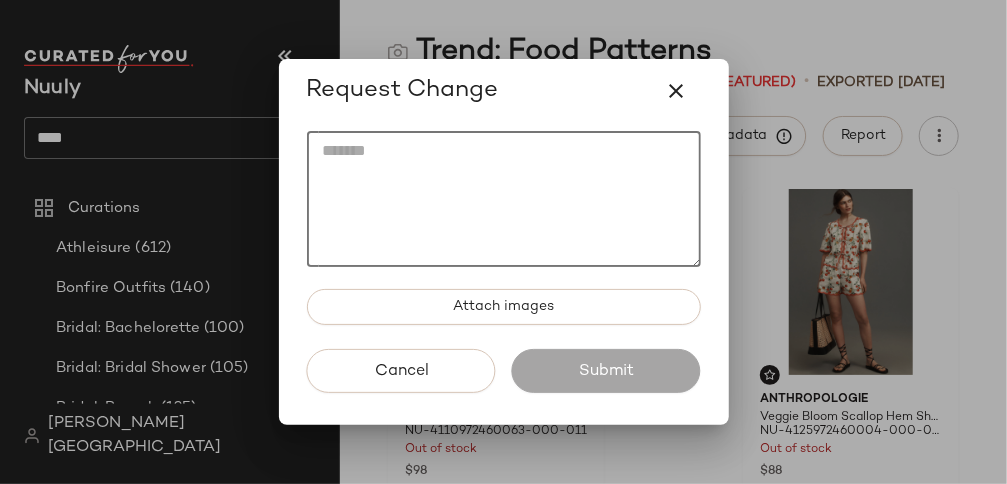 paste on "**********" 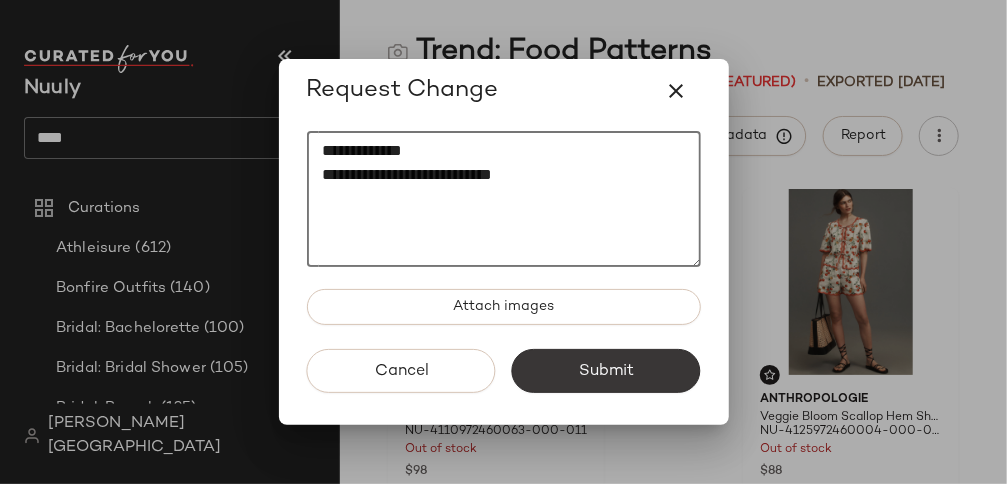 type on "**********" 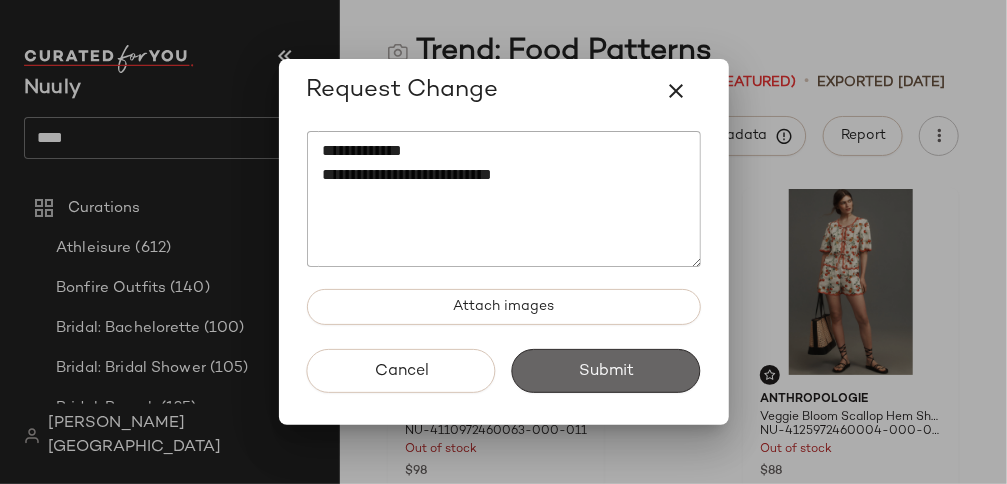 click on "Submit" at bounding box center [606, 371] 